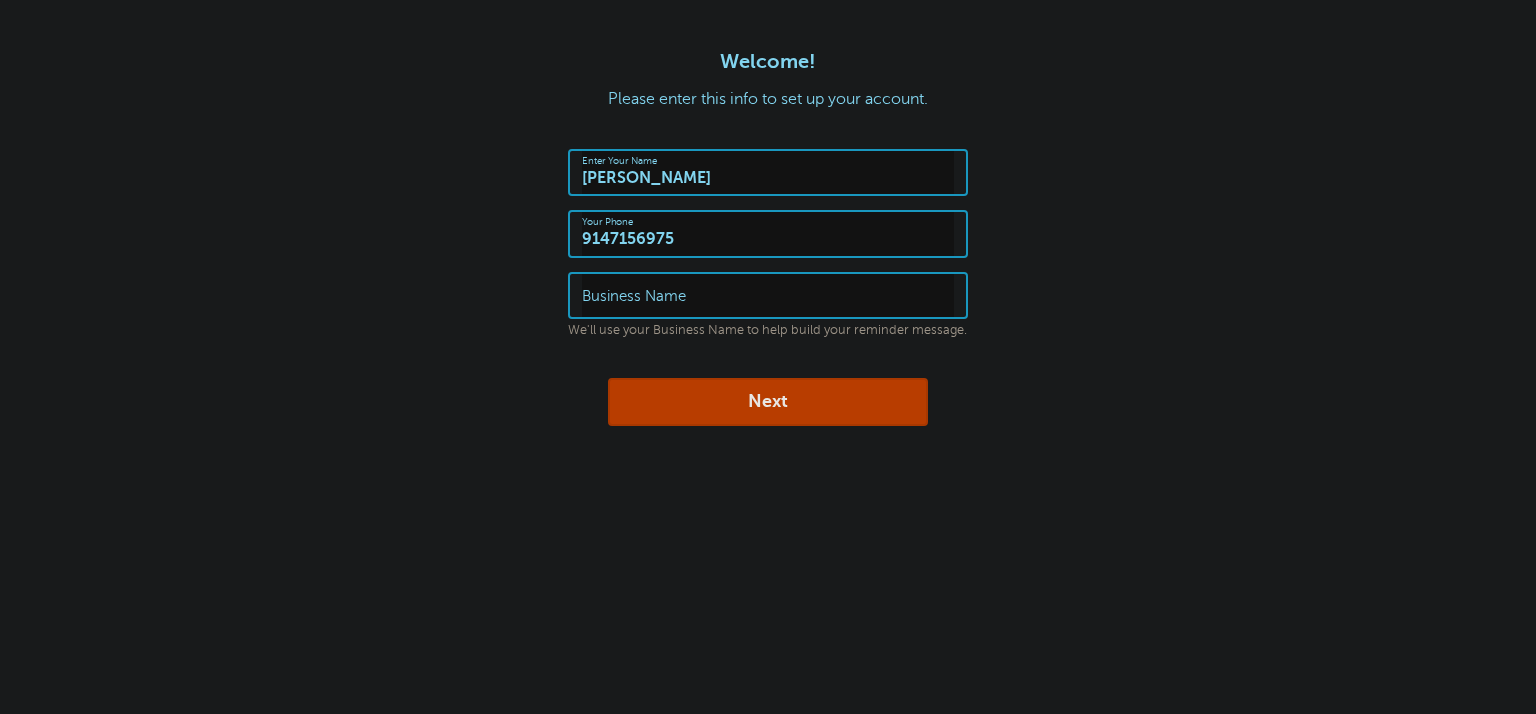 scroll, scrollTop: 0, scrollLeft: 0, axis: both 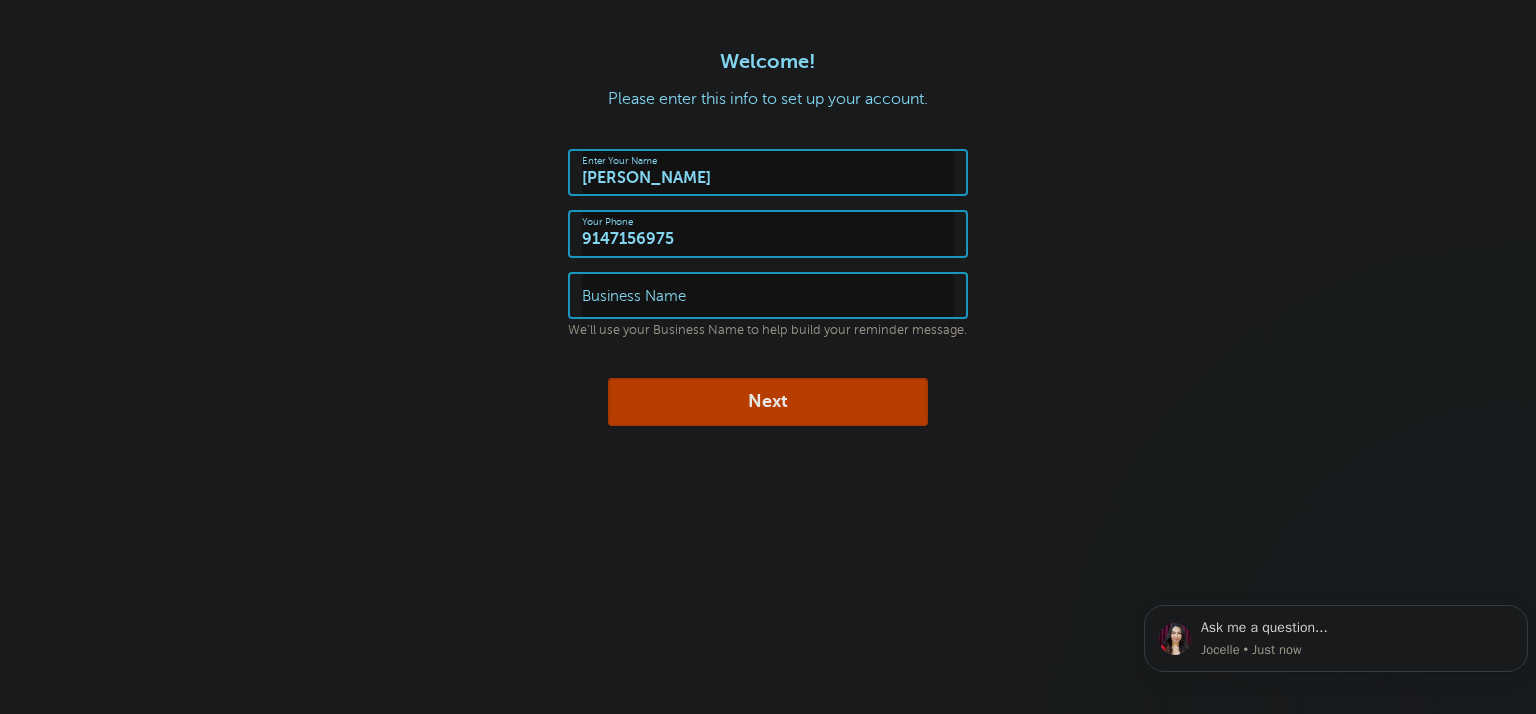 click on "Business Name" at bounding box center (634, 296) 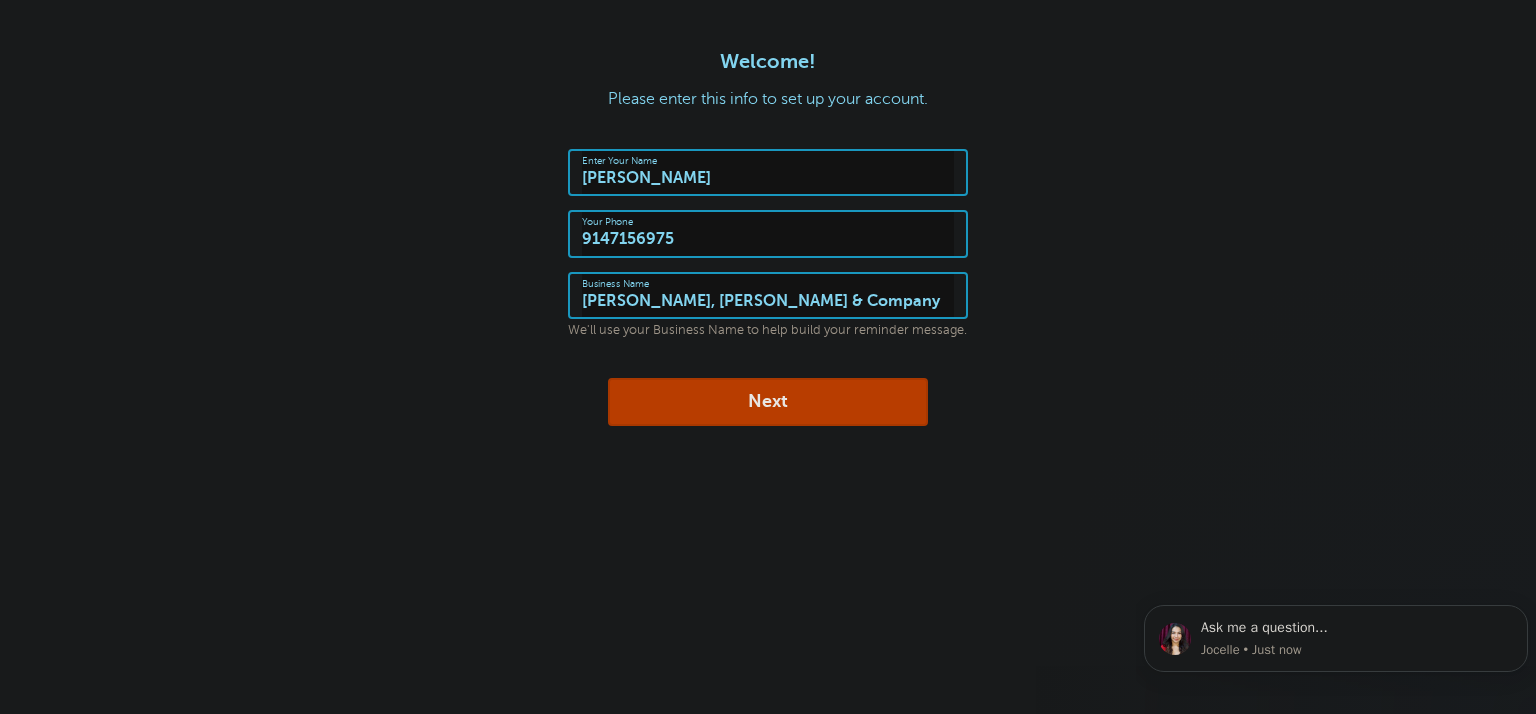 type on "Puglisi, Heben & Company" 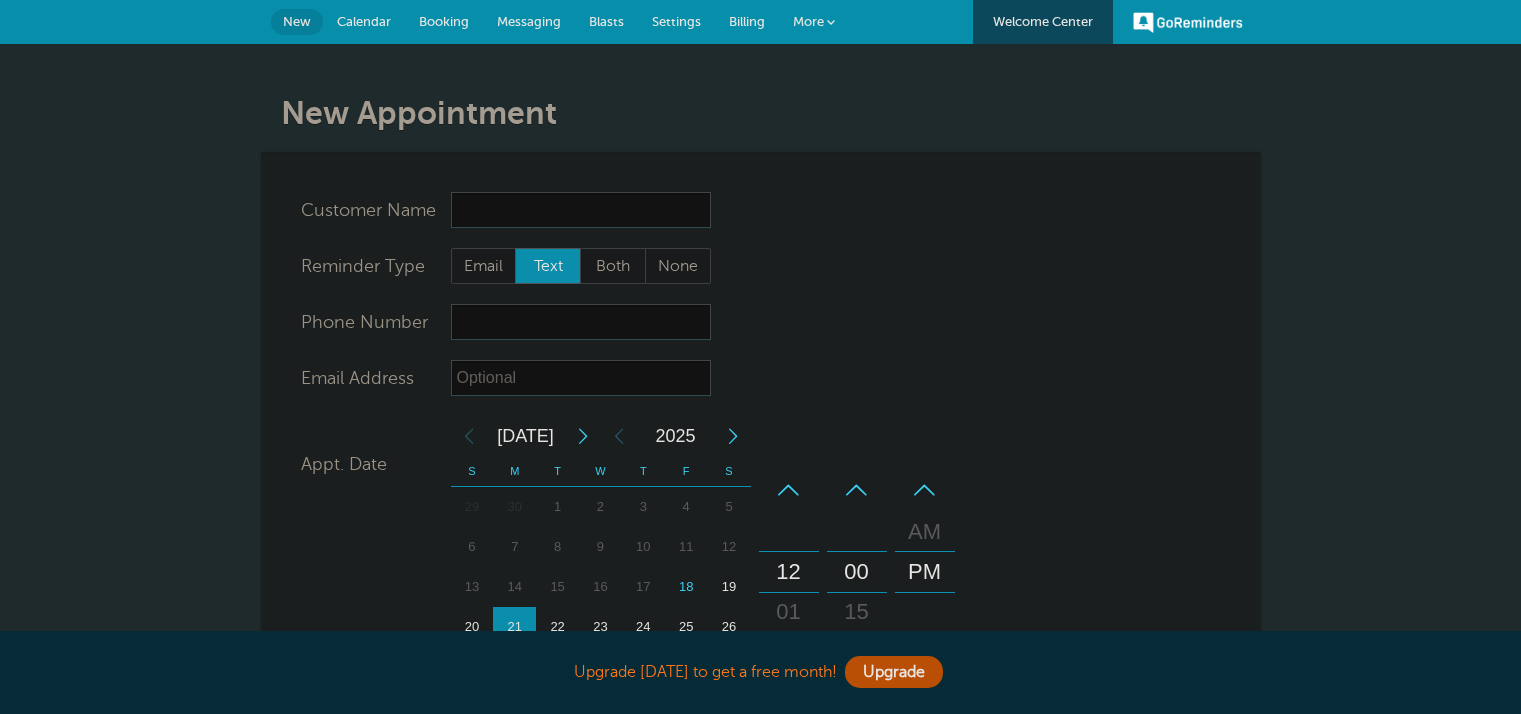 scroll, scrollTop: 0, scrollLeft: 0, axis: both 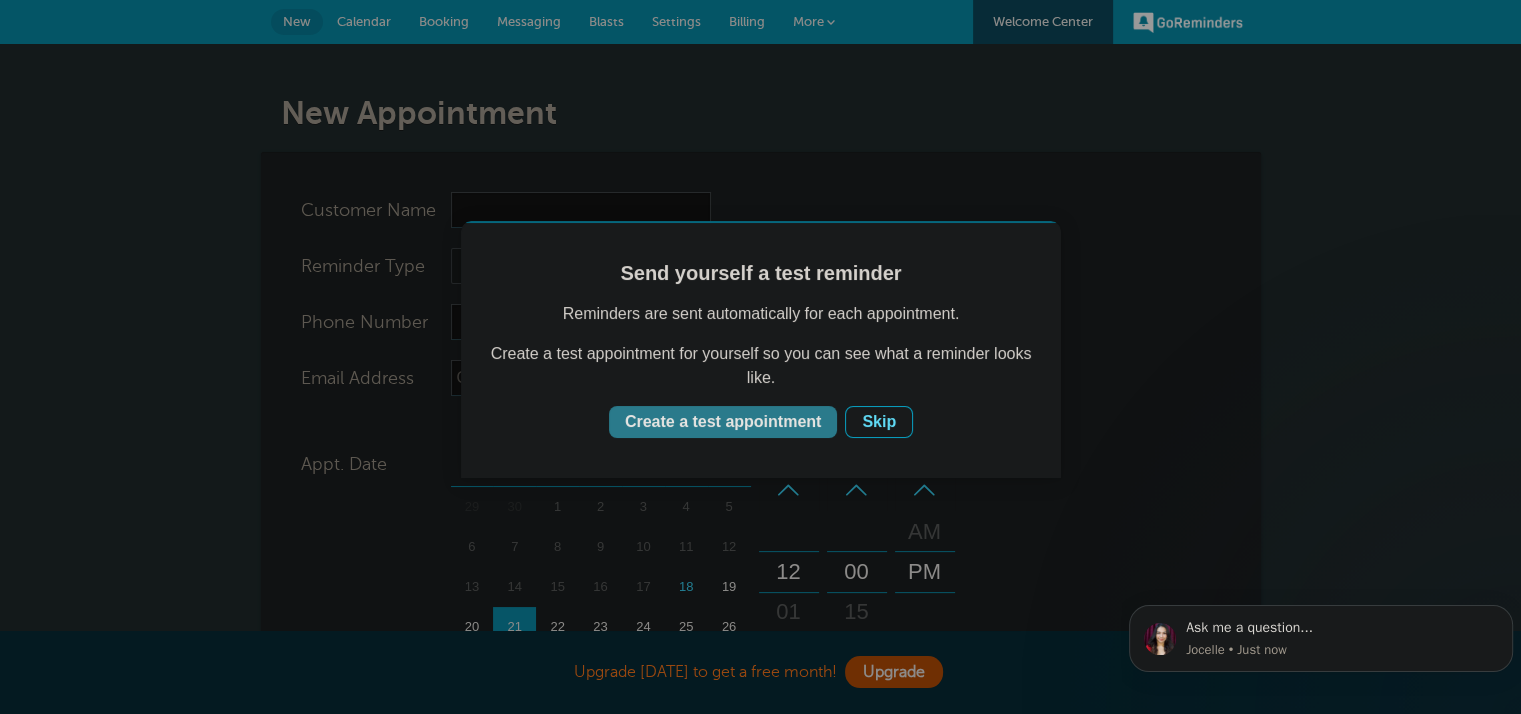 click on "Create a test appointment" at bounding box center (723, 422) 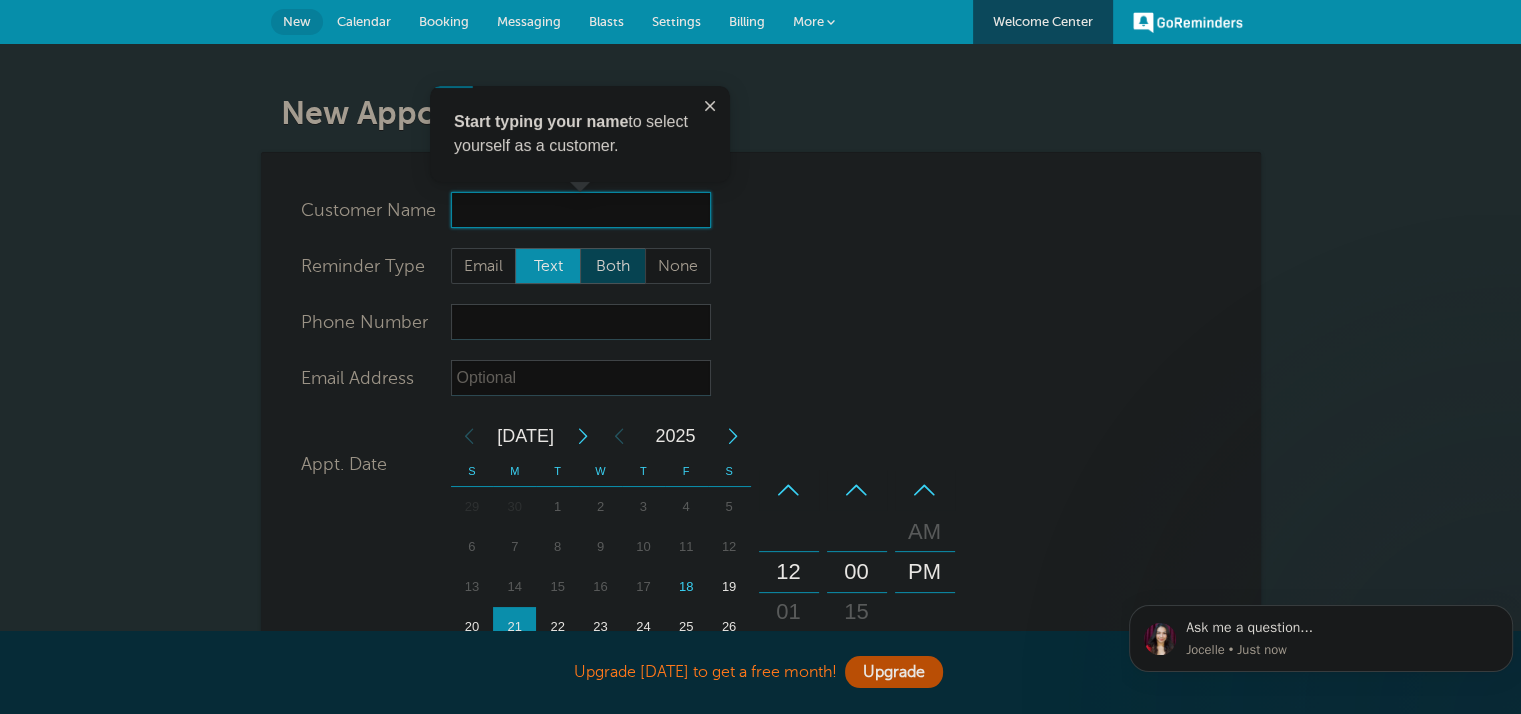 scroll, scrollTop: 0, scrollLeft: 0, axis: both 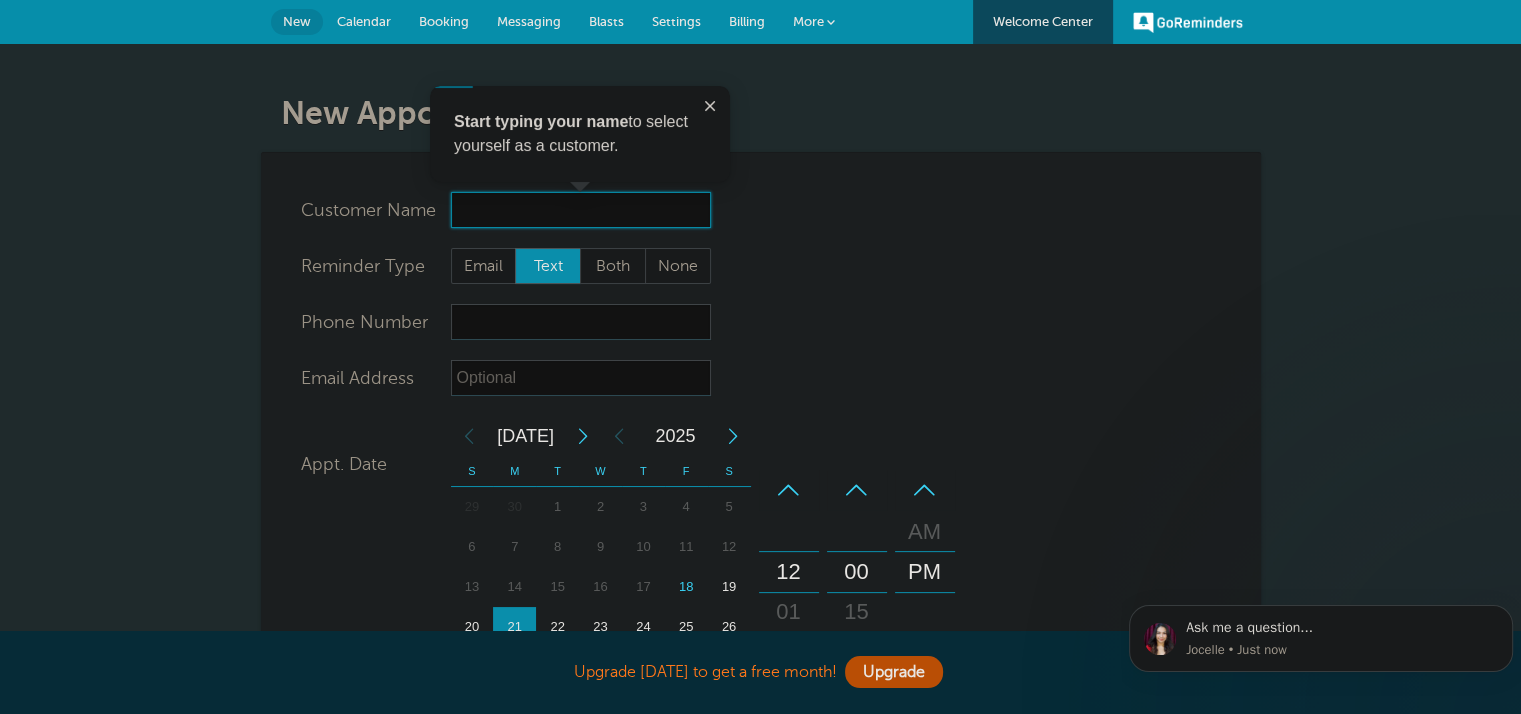 click on "x-no-autofill" at bounding box center [581, 210] 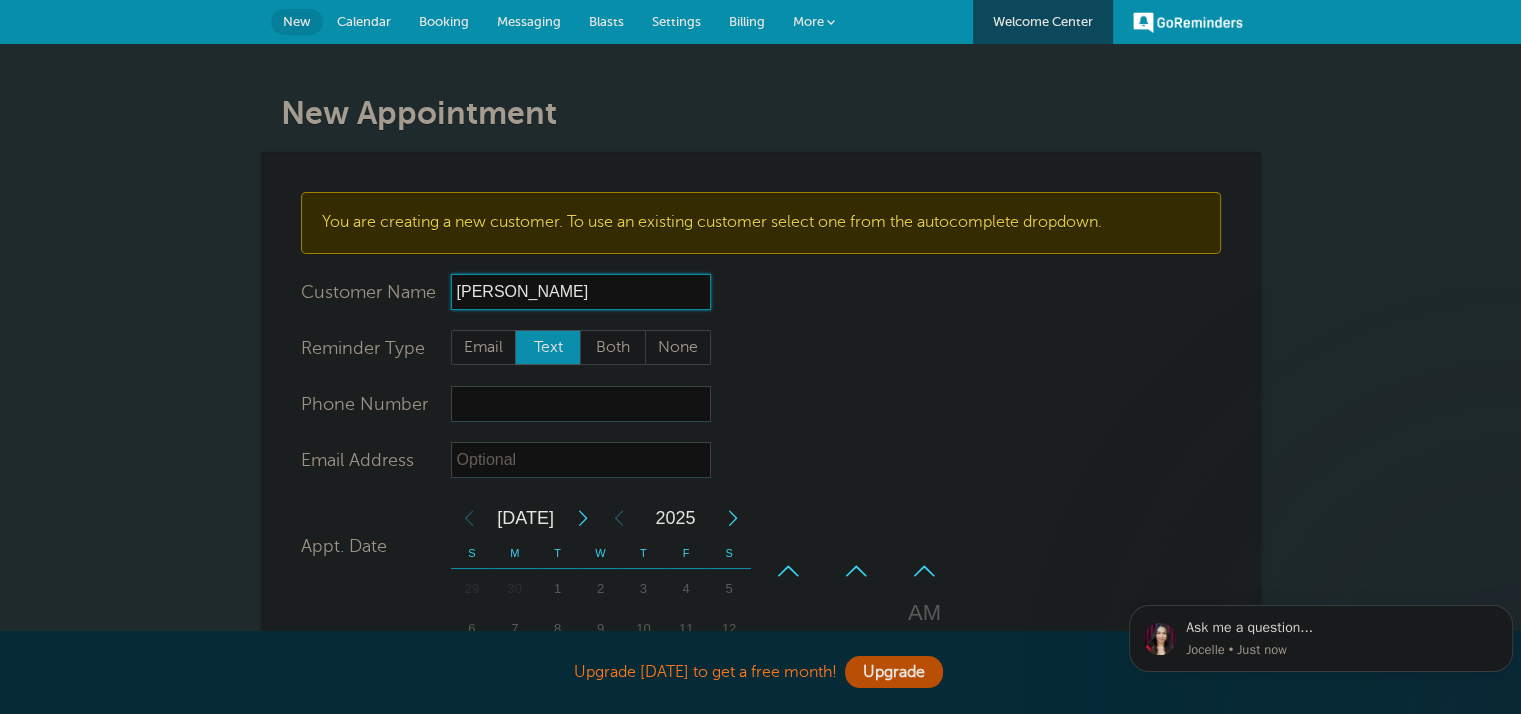 type on "Phil Richardson" 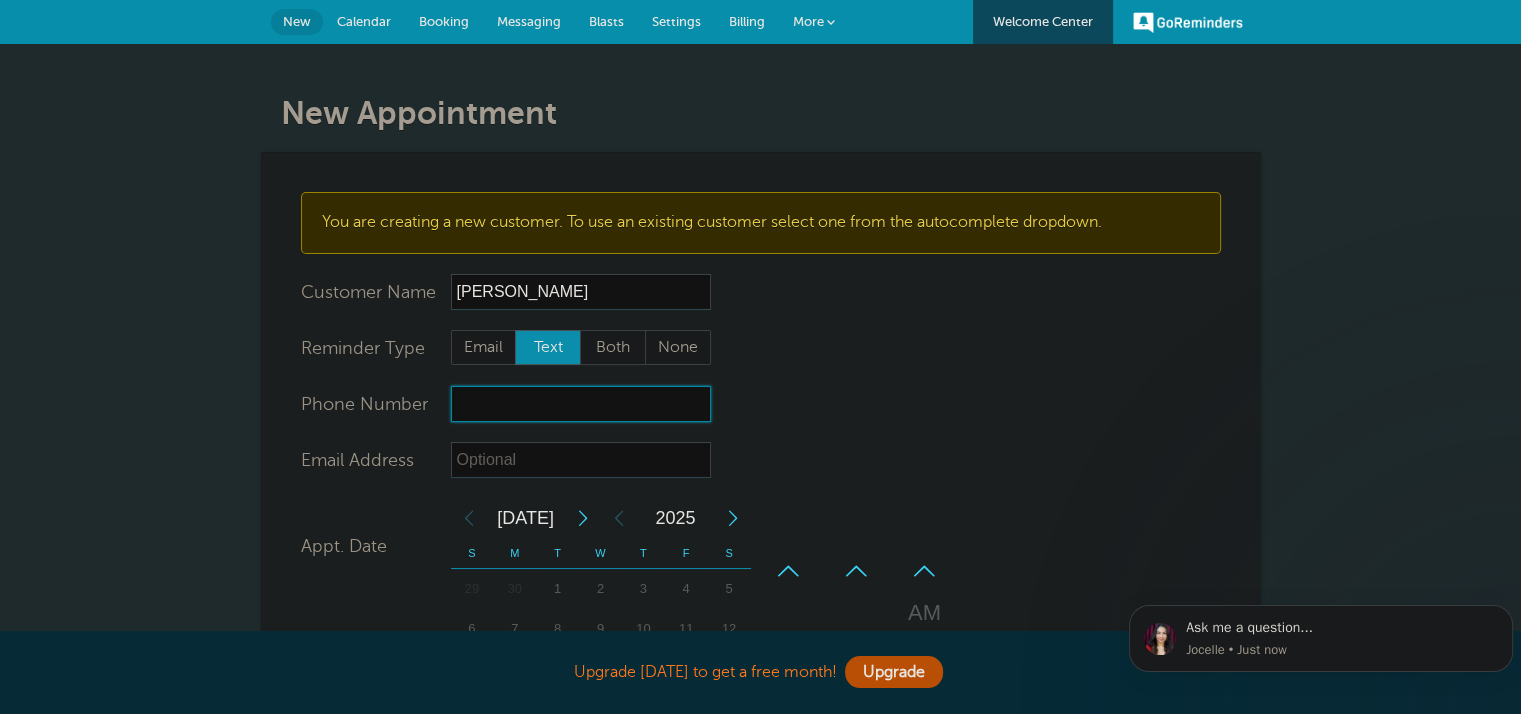 click on "xxx-no-autofill" at bounding box center (581, 404) 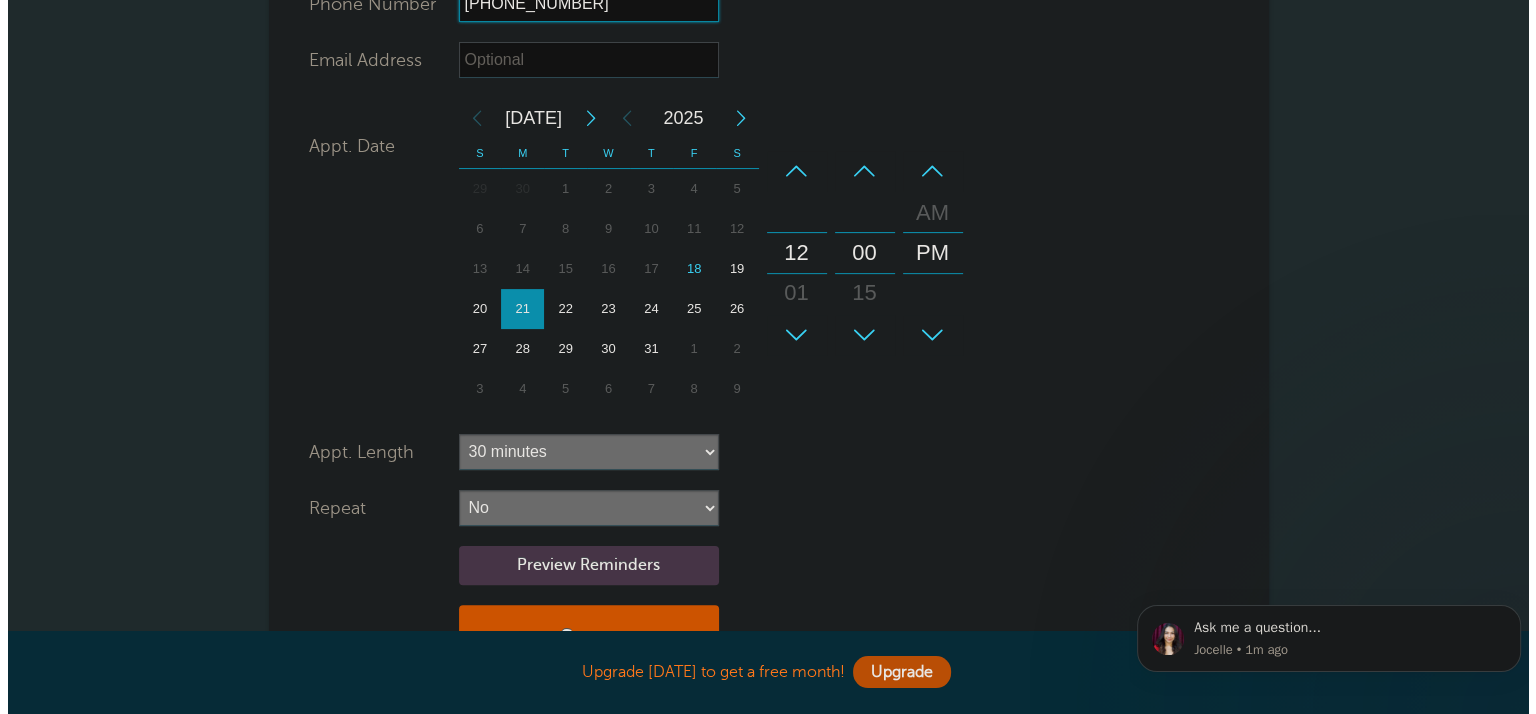scroll, scrollTop: 500, scrollLeft: 0, axis: vertical 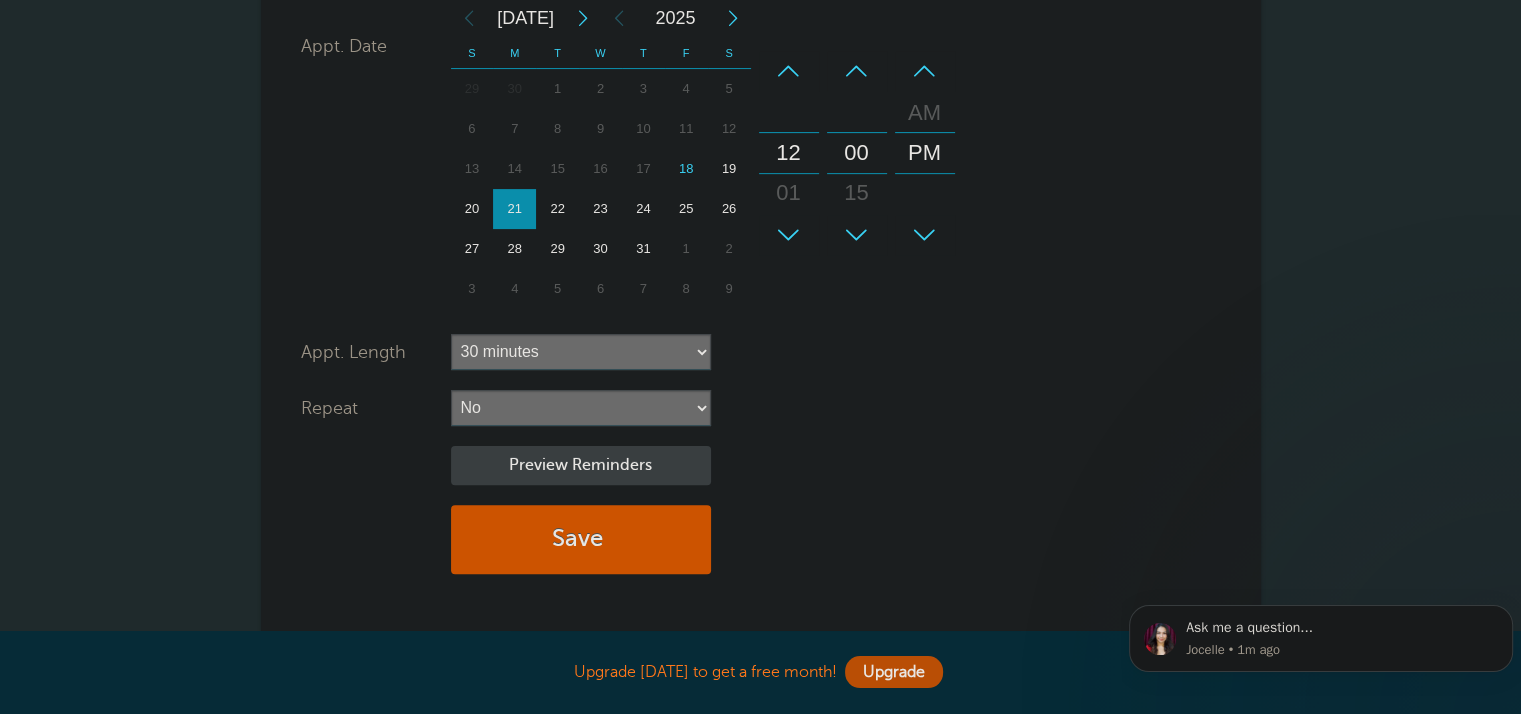 type on "914-462-9901" 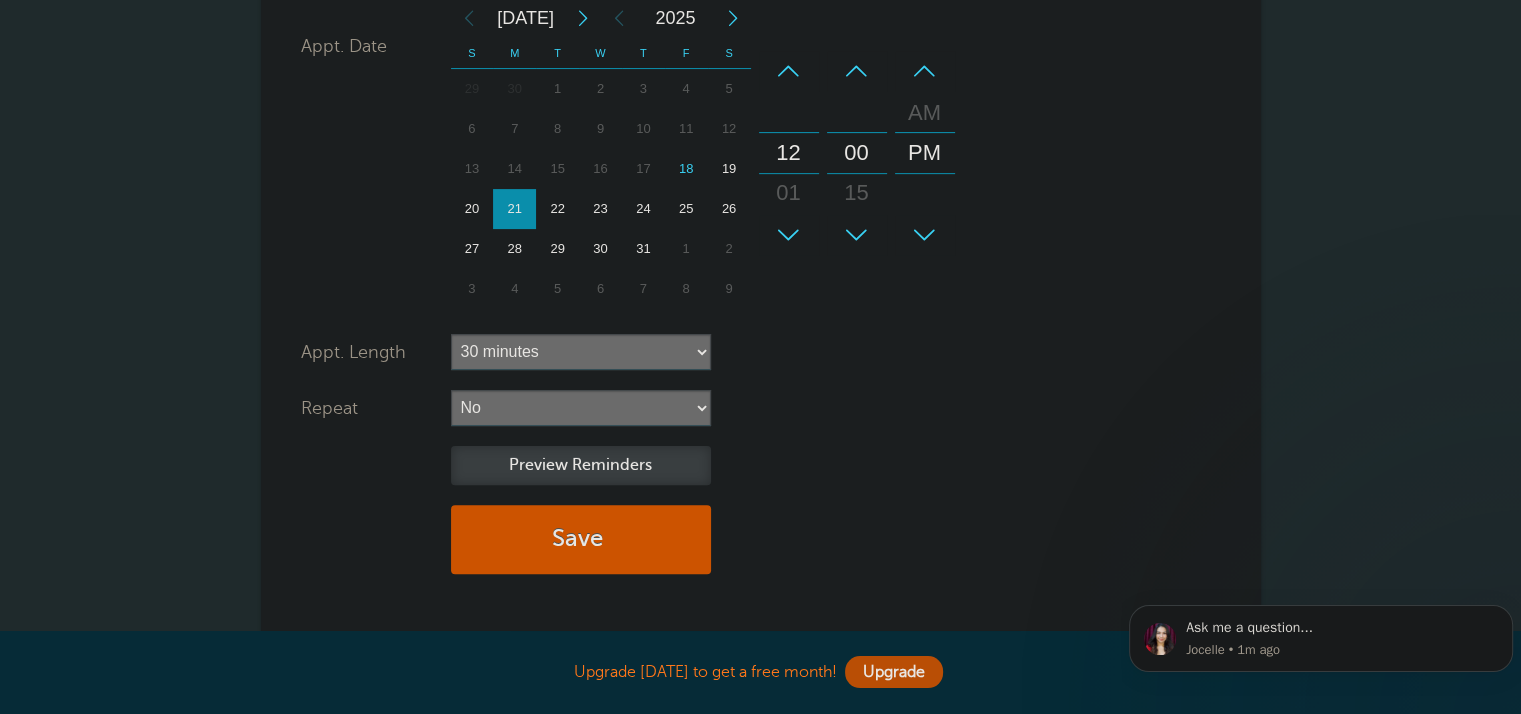 click on "Preview Reminders" at bounding box center (581, 465) 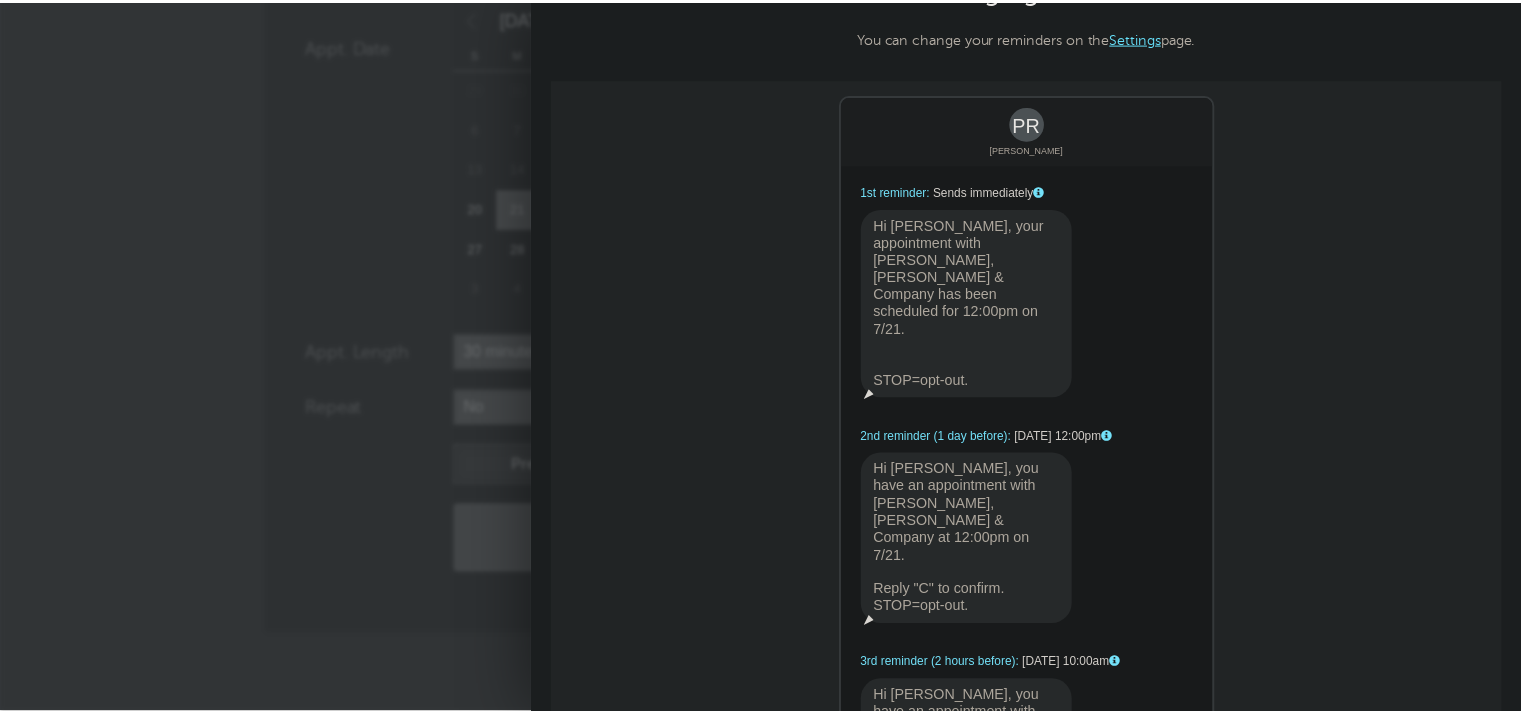 scroll, scrollTop: 0, scrollLeft: 0, axis: both 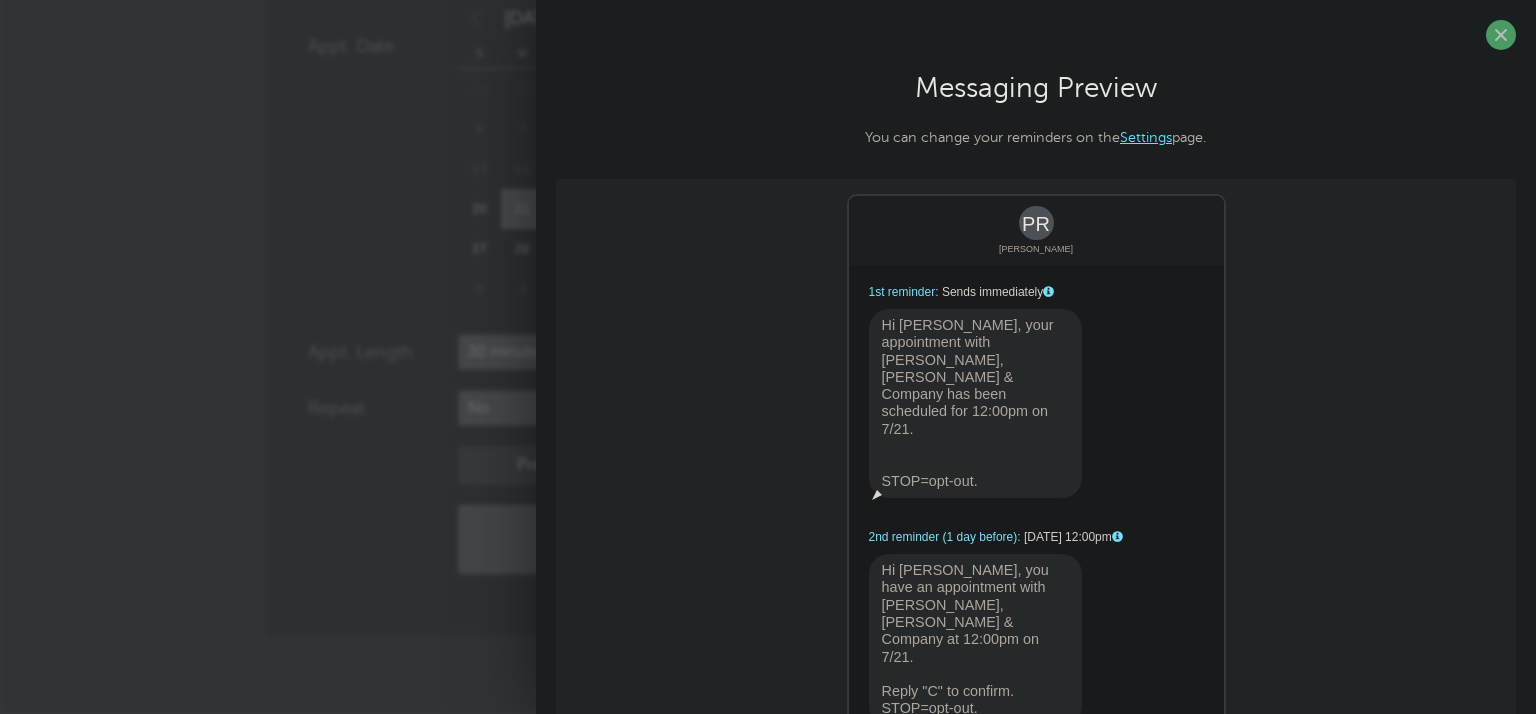 click at bounding box center (1501, 35) 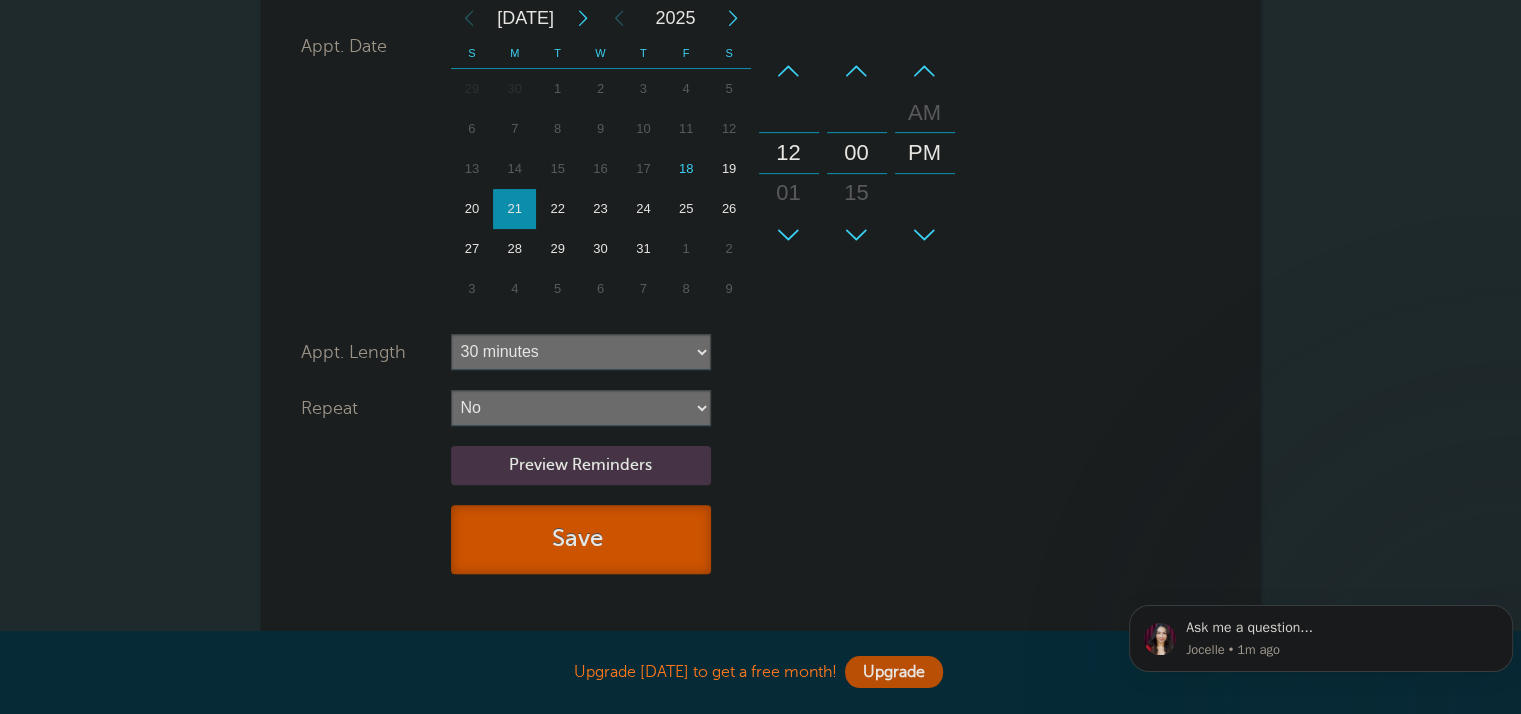 drag, startPoint x: 551, startPoint y: 542, endPoint x: 862, endPoint y: 543, distance: 311.00162 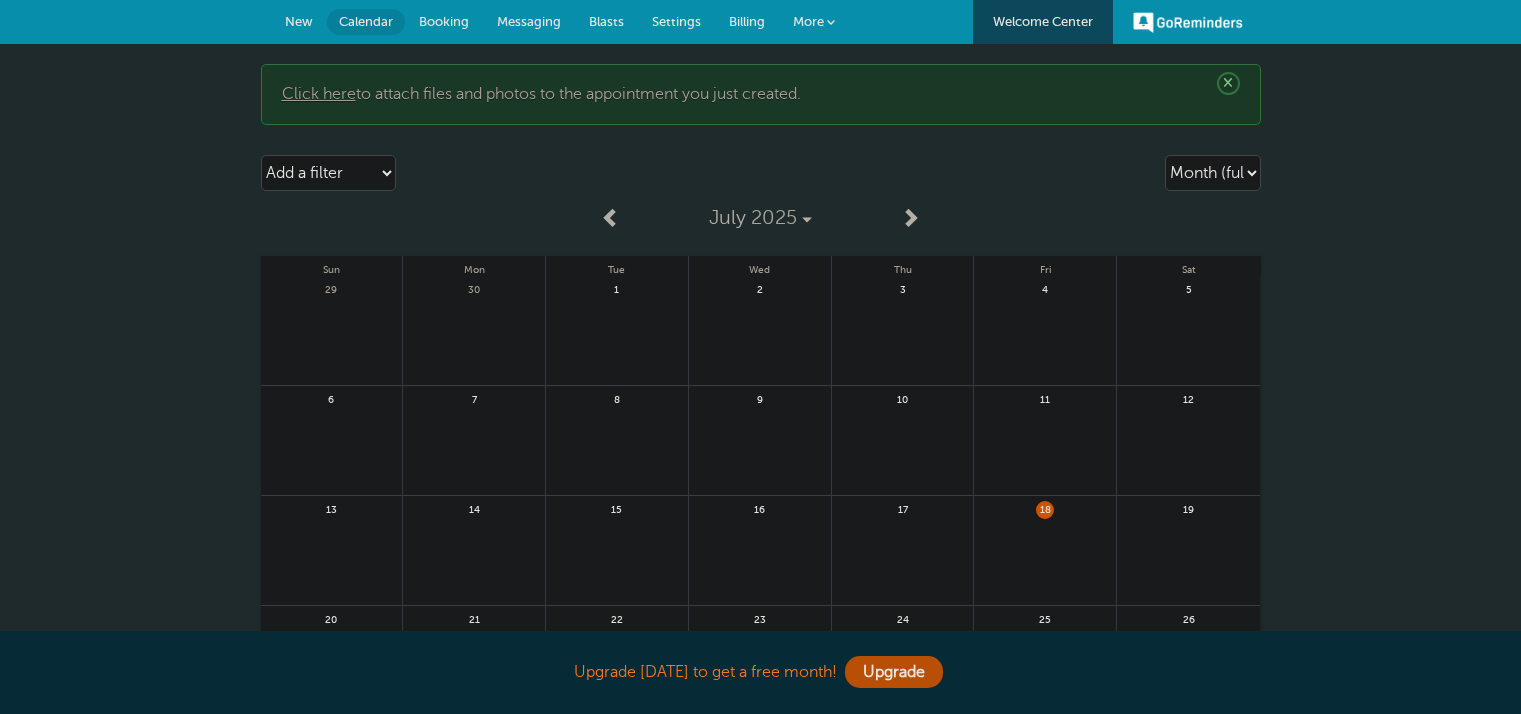 scroll, scrollTop: 0, scrollLeft: 0, axis: both 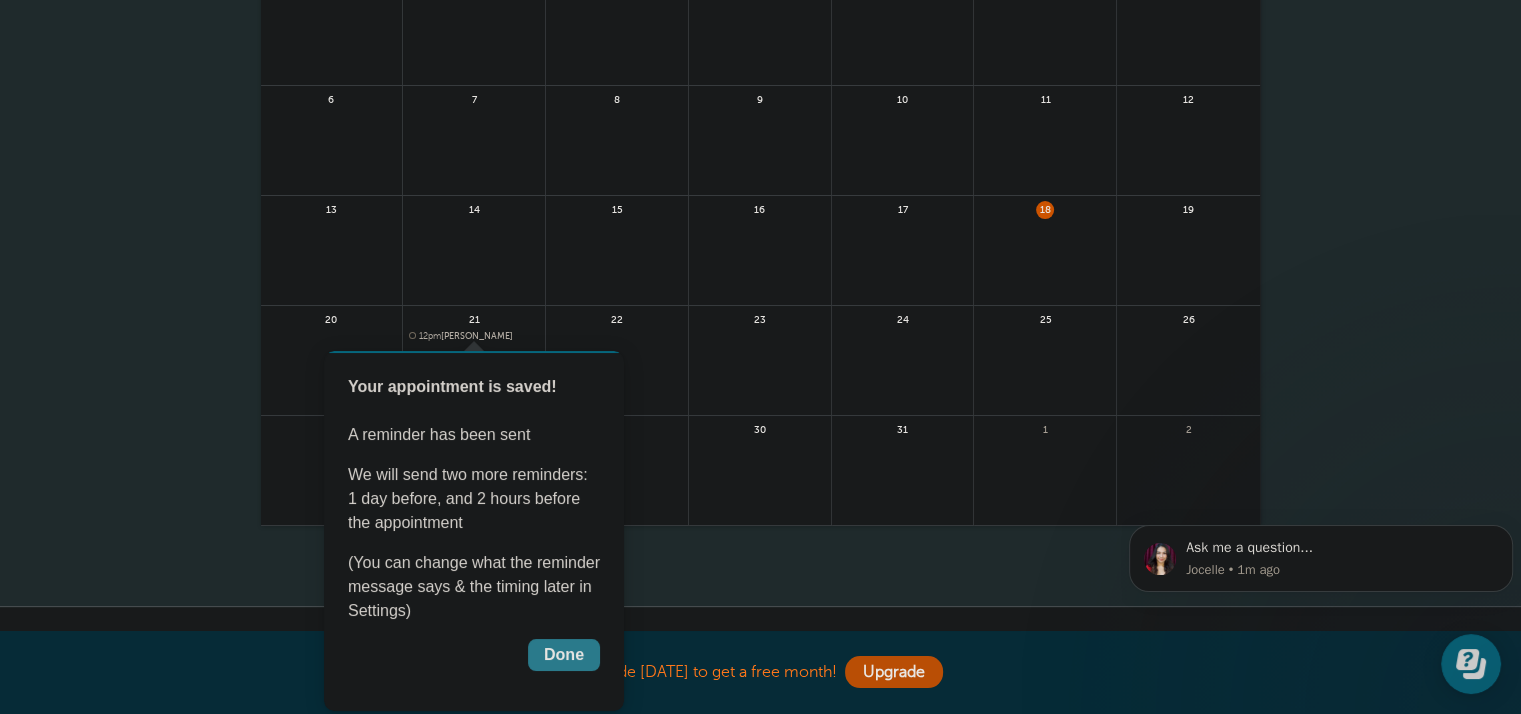 click on "Done" at bounding box center [564, 655] 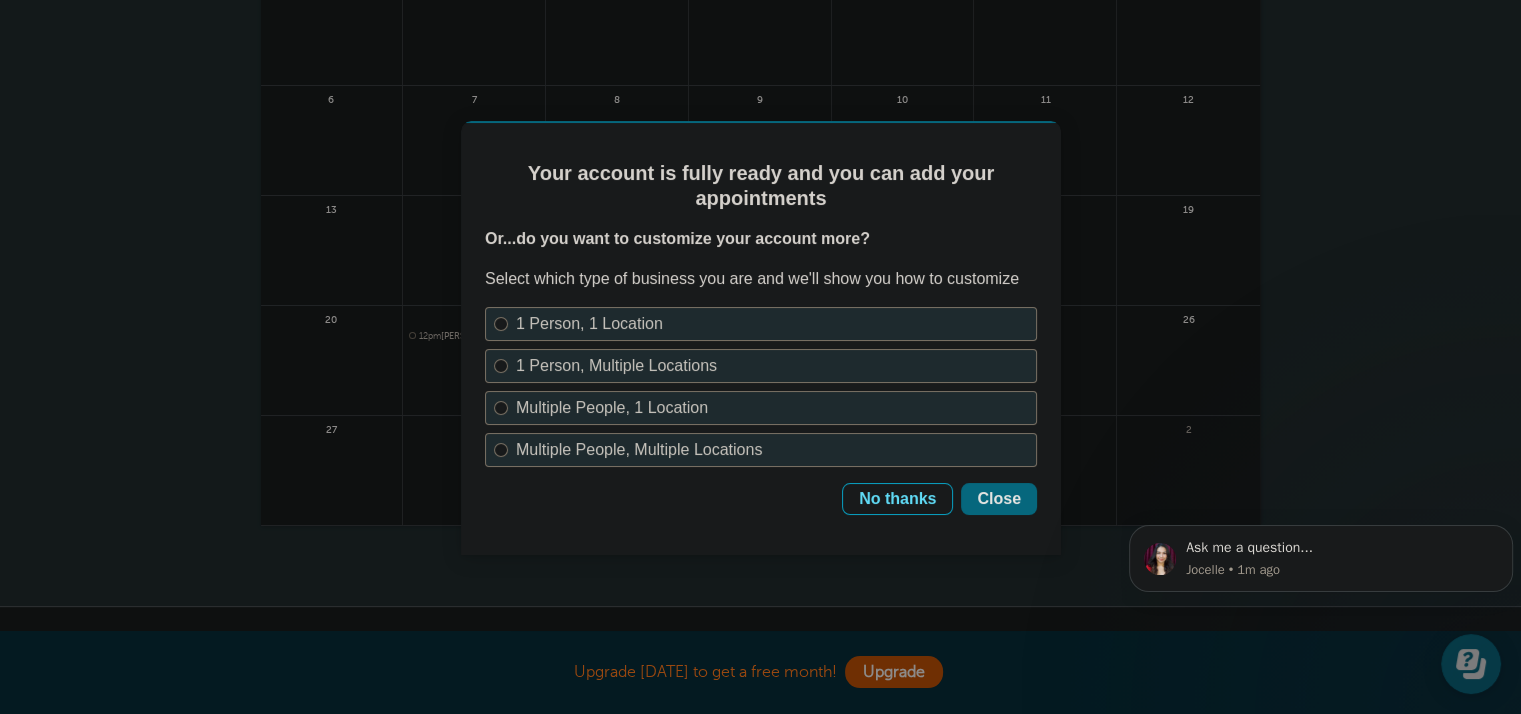 scroll, scrollTop: 0, scrollLeft: 0, axis: both 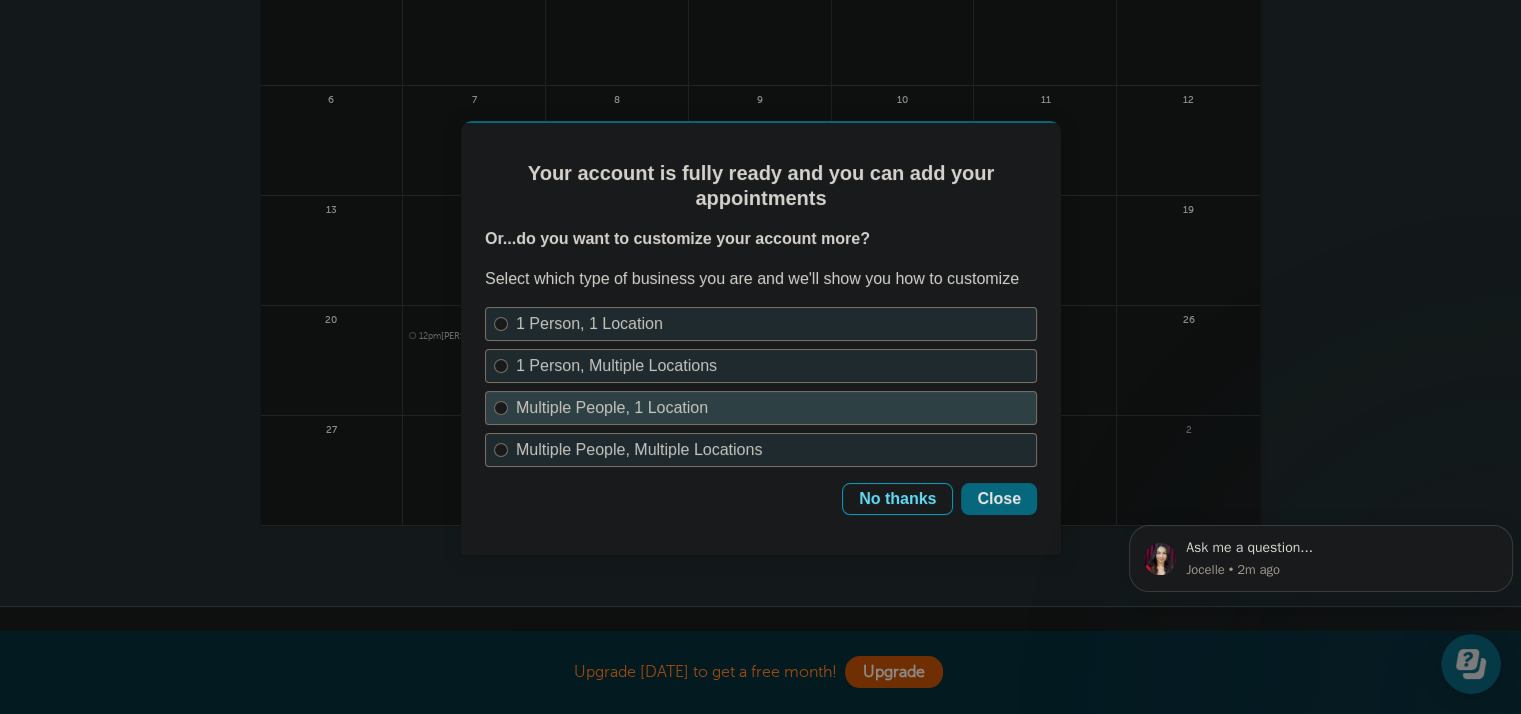 click on "Multiple People, 1 Location" at bounding box center (776, 408) 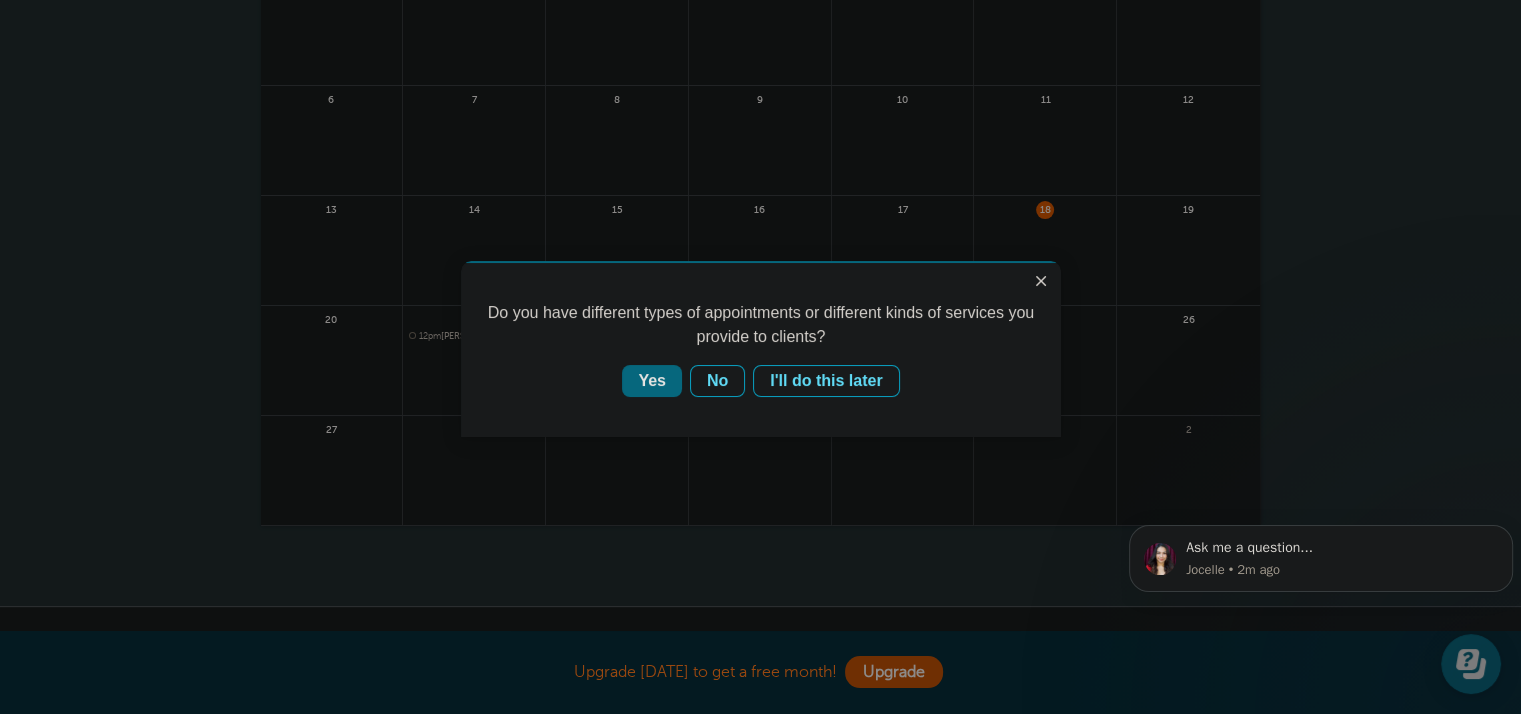 scroll, scrollTop: 0, scrollLeft: 0, axis: both 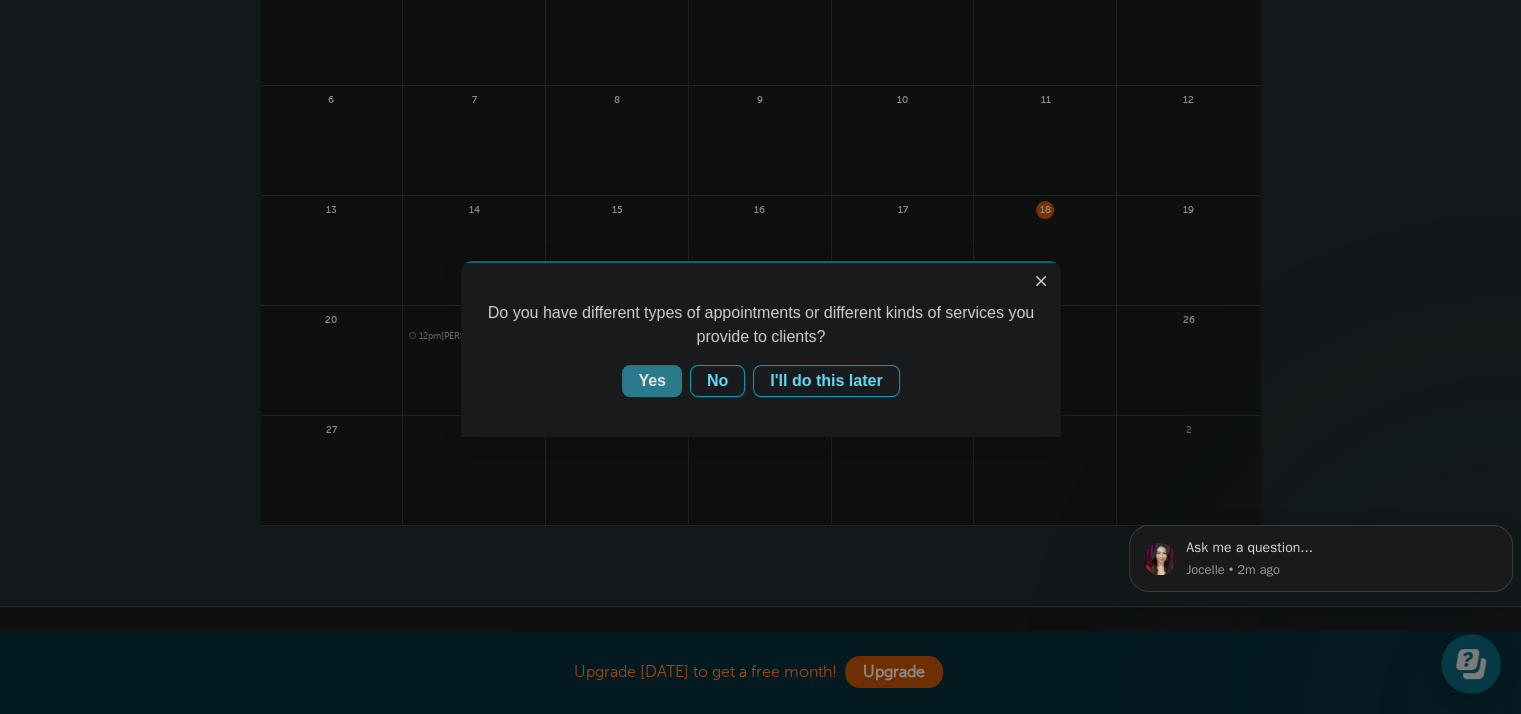 click on "Yes" at bounding box center [652, 381] 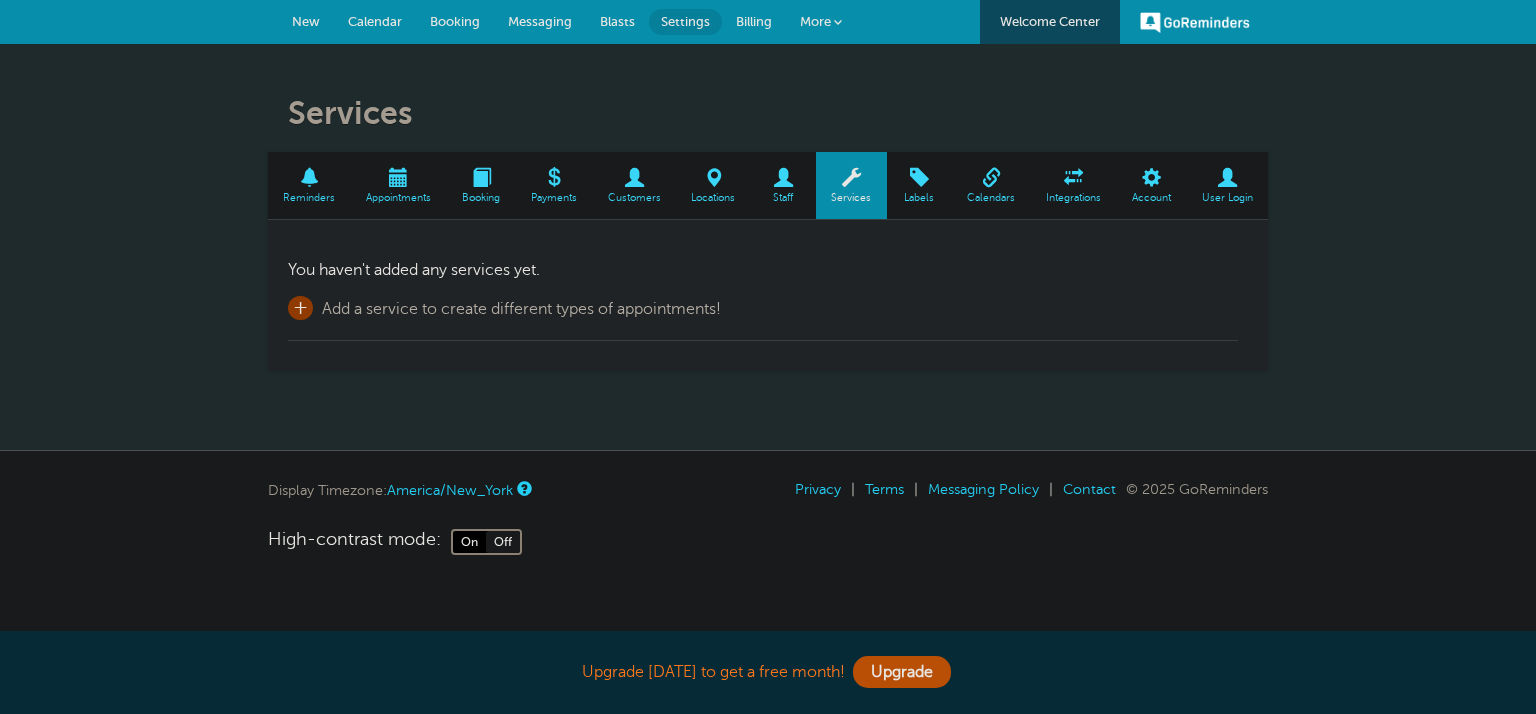 scroll, scrollTop: 0, scrollLeft: 0, axis: both 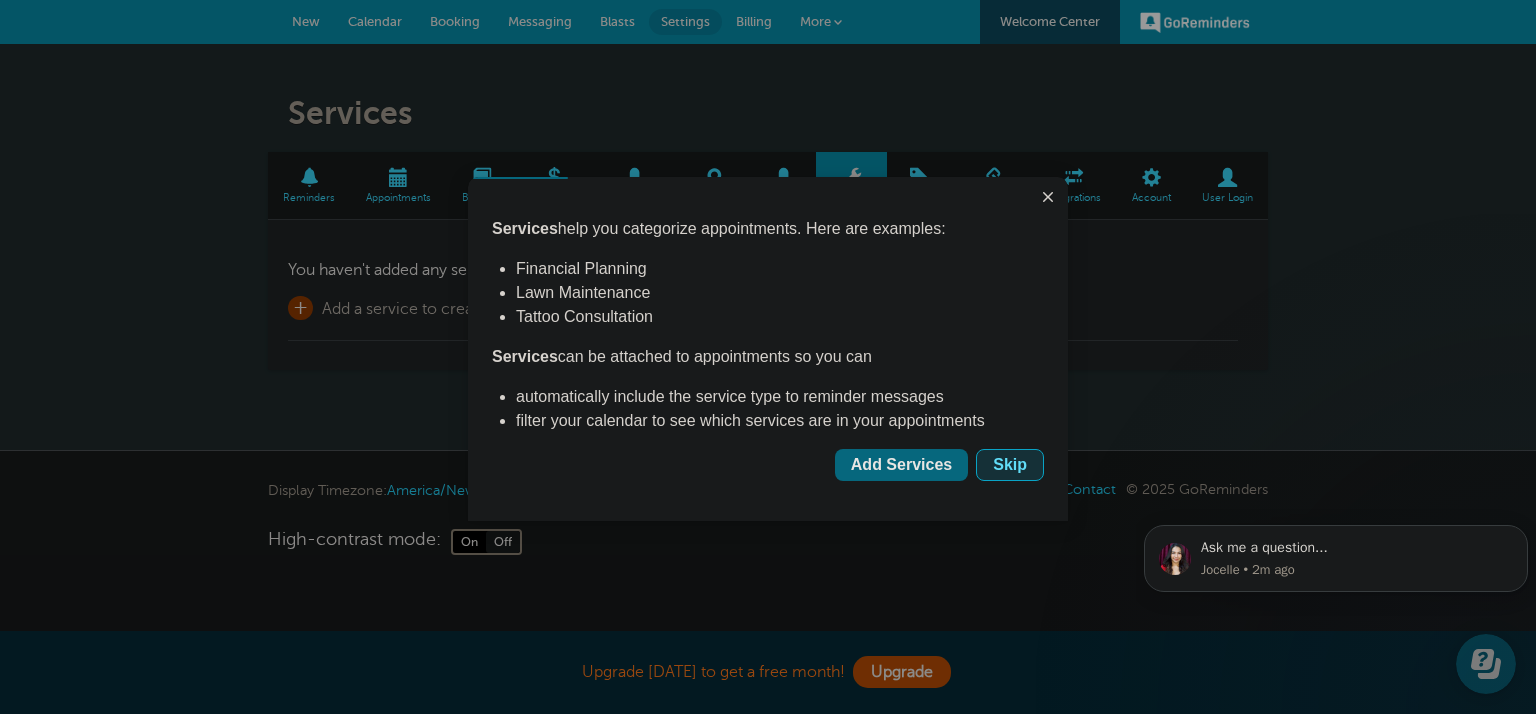 click on "Skip" at bounding box center (1010, 465) 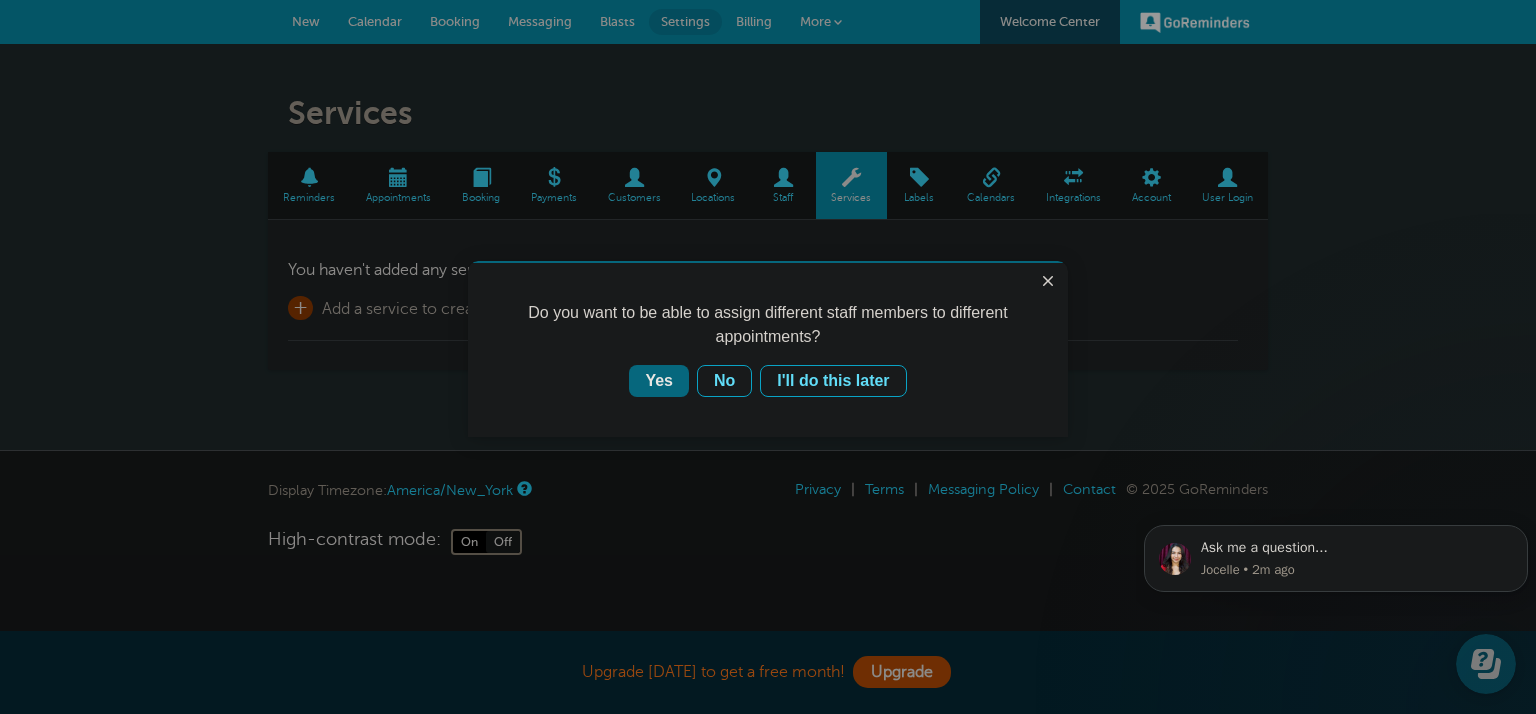 scroll, scrollTop: 0, scrollLeft: 0, axis: both 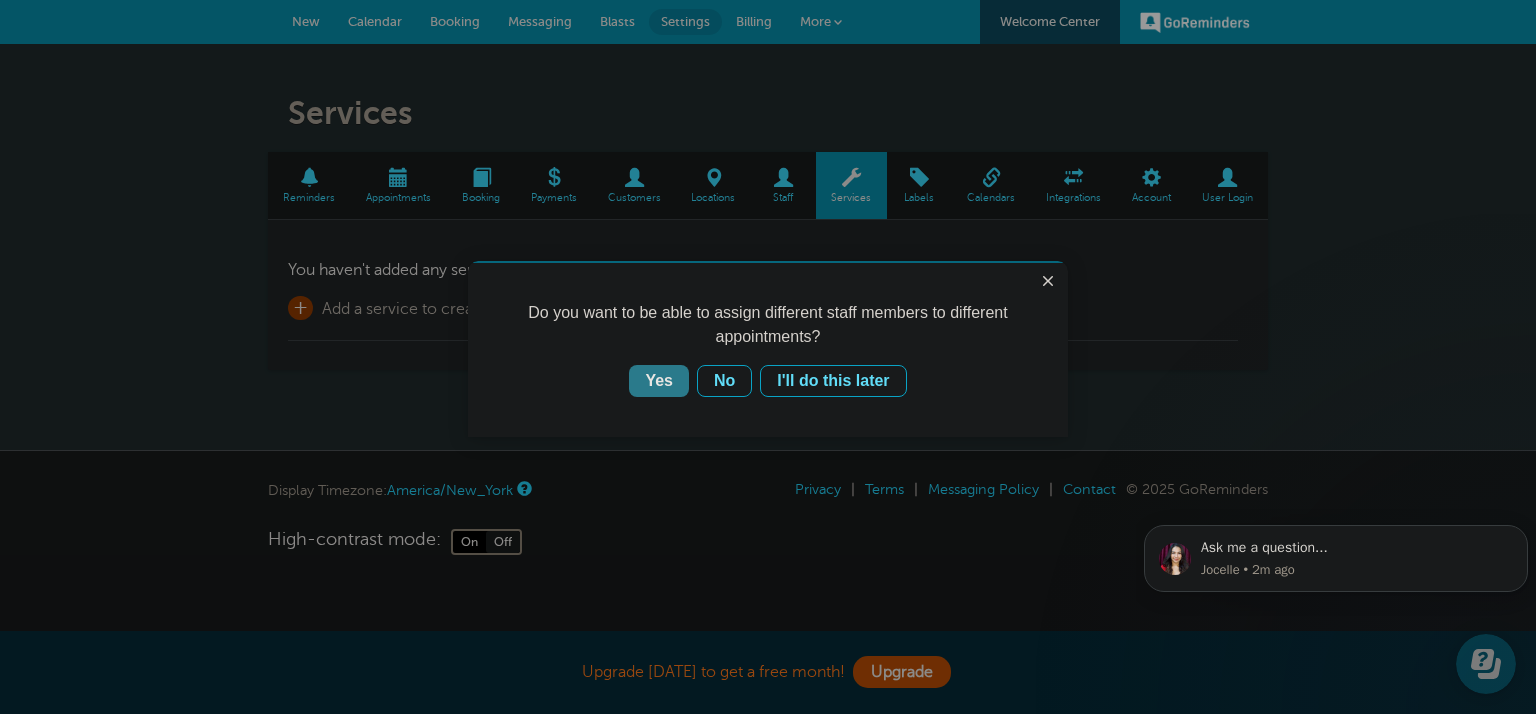 click on "Yes" at bounding box center [659, 381] 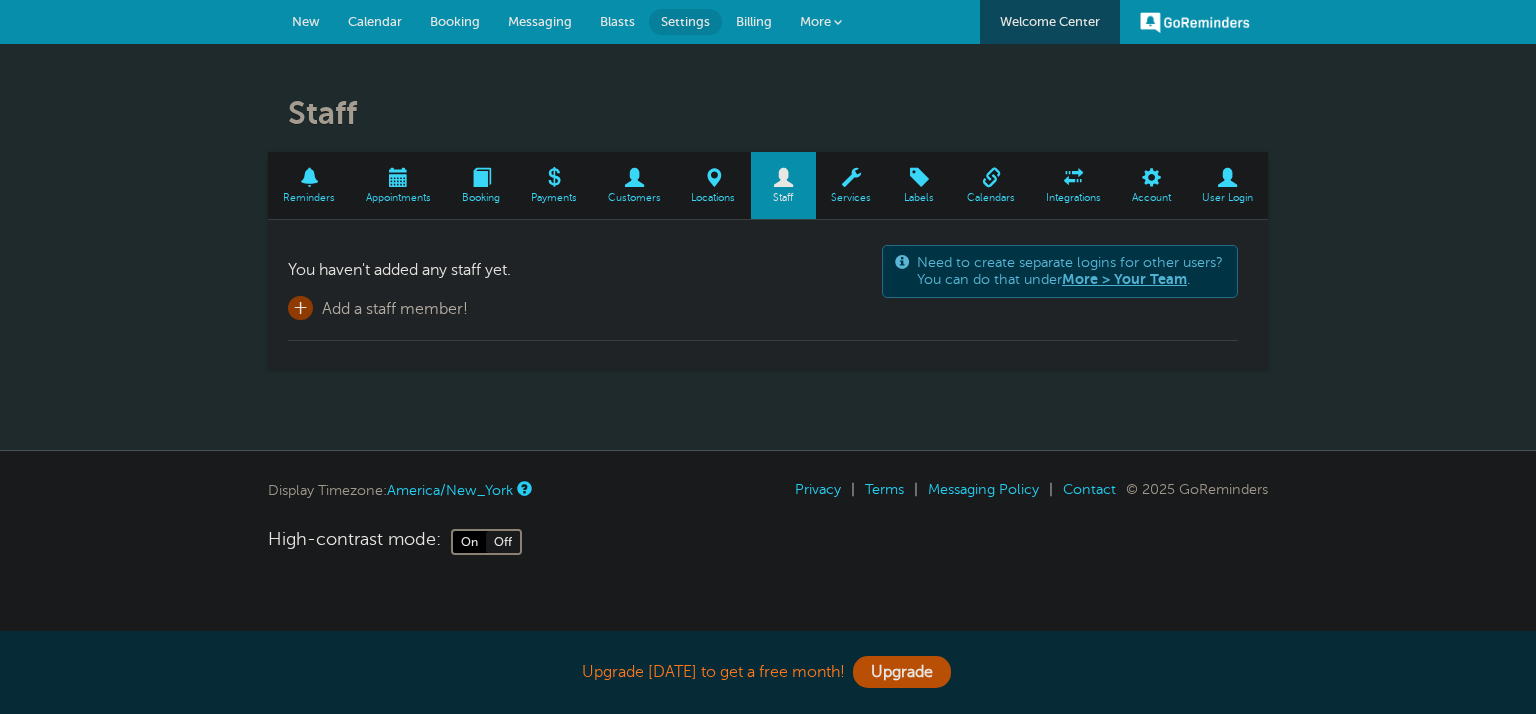 scroll, scrollTop: 0, scrollLeft: 0, axis: both 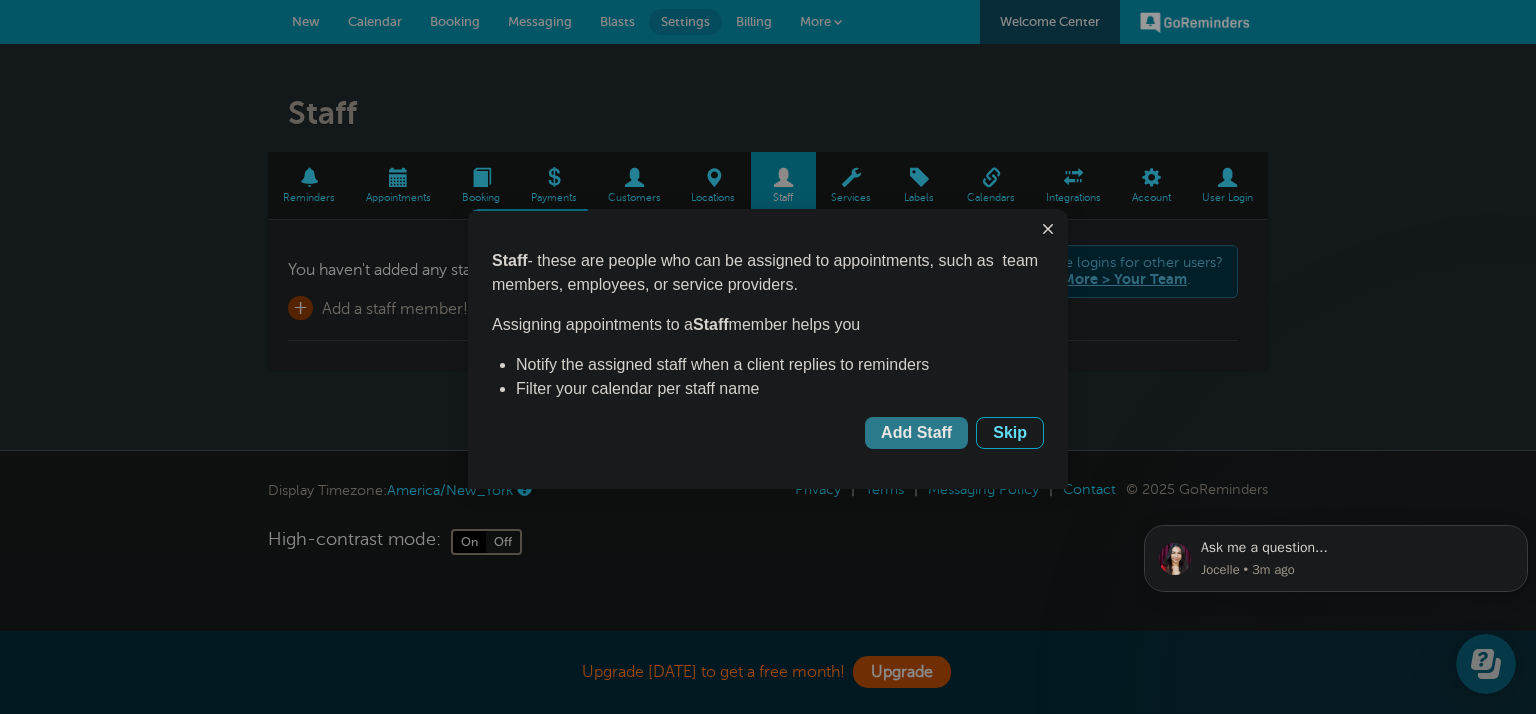 click on "Add Staff" at bounding box center [916, 433] 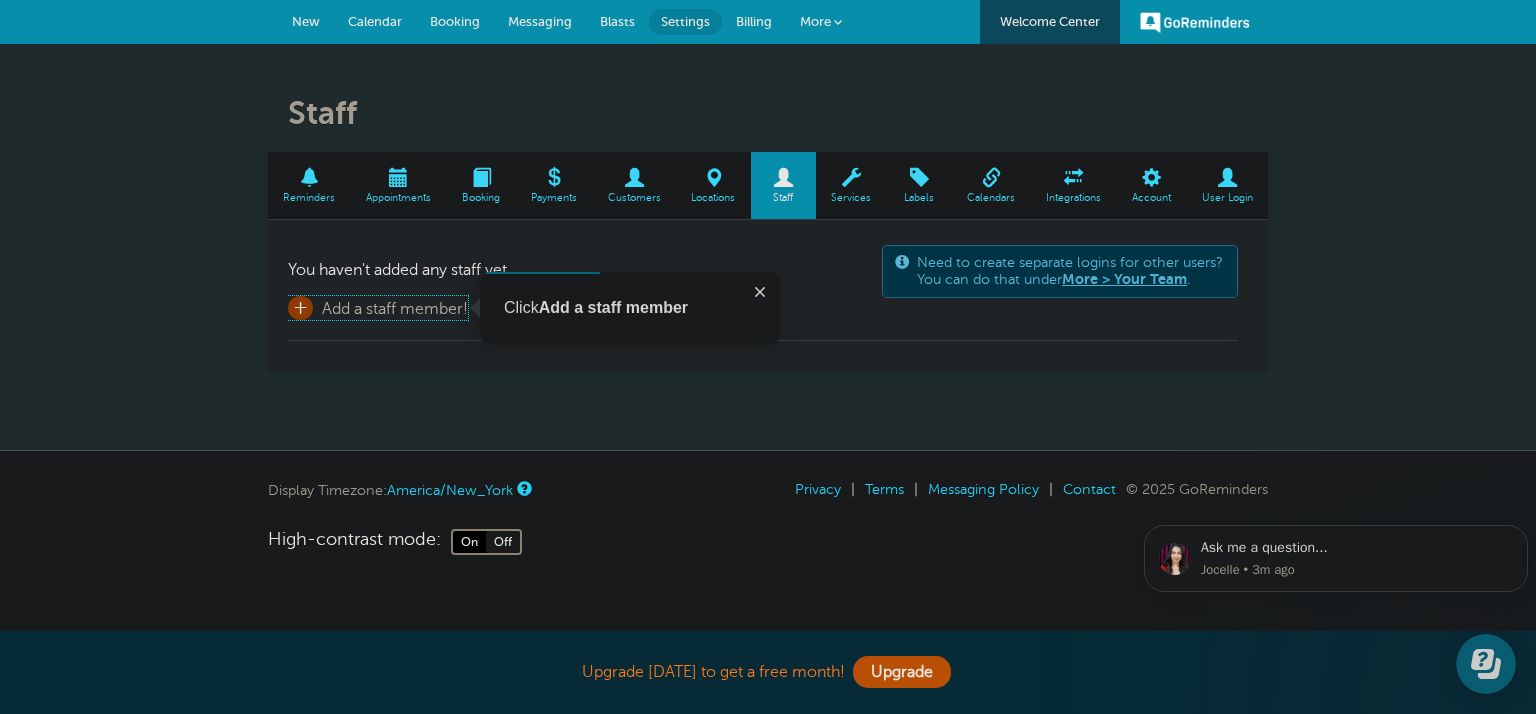 click on "Need to create separate logins for other users? You can do that under  More > Your Team .
You haven't added any staff yet.
+
Add a staff member!" at bounding box center [763, 290] 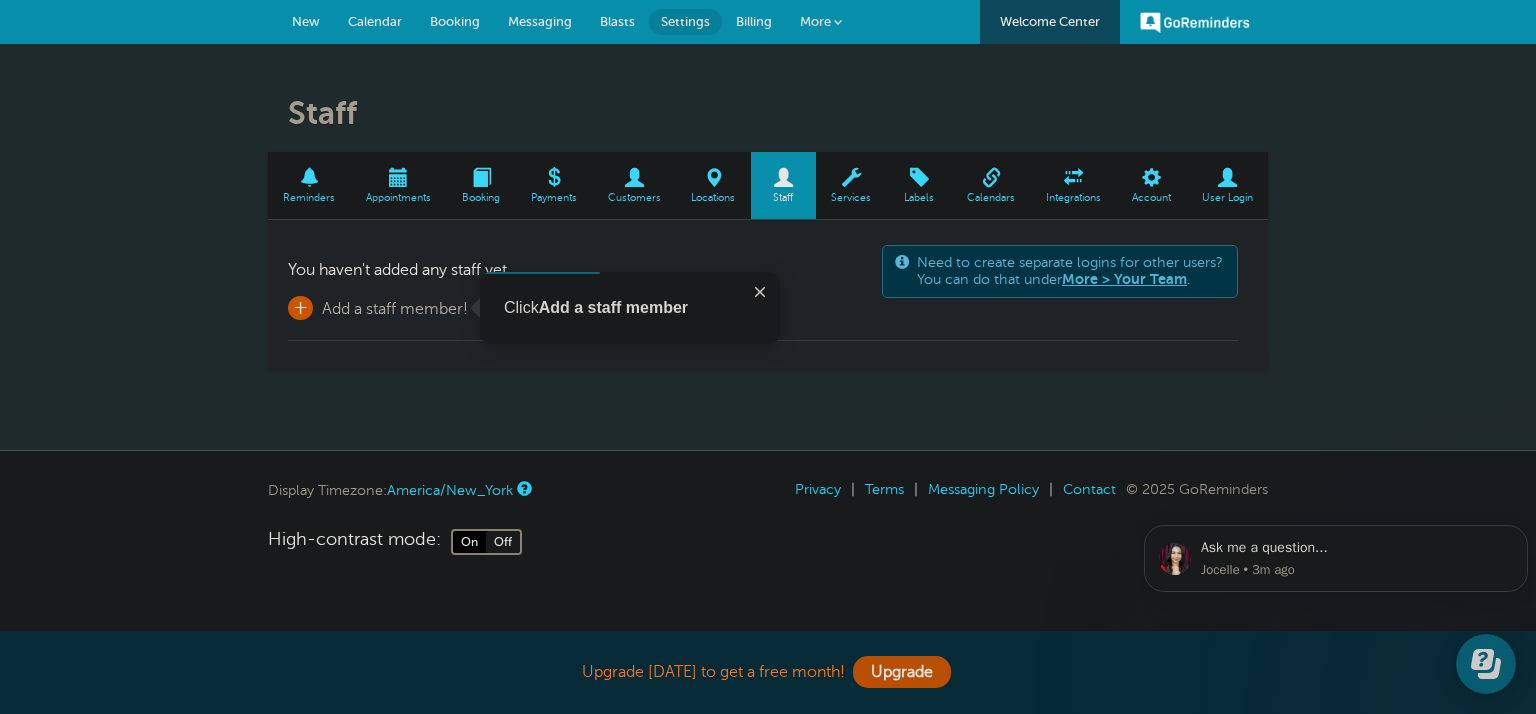 click on "Add a staff member!" at bounding box center [395, 309] 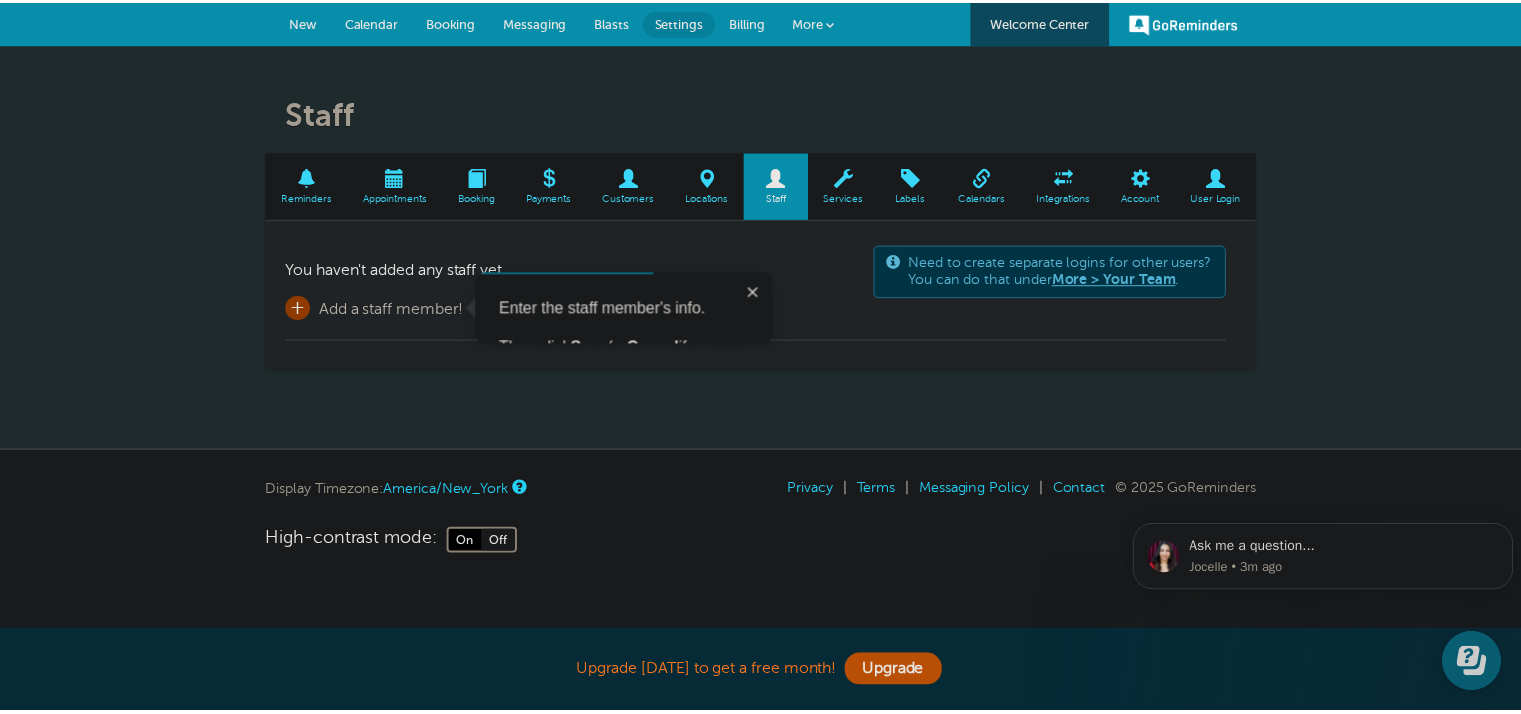 scroll, scrollTop: 220, scrollLeft: 0, axis: vertical 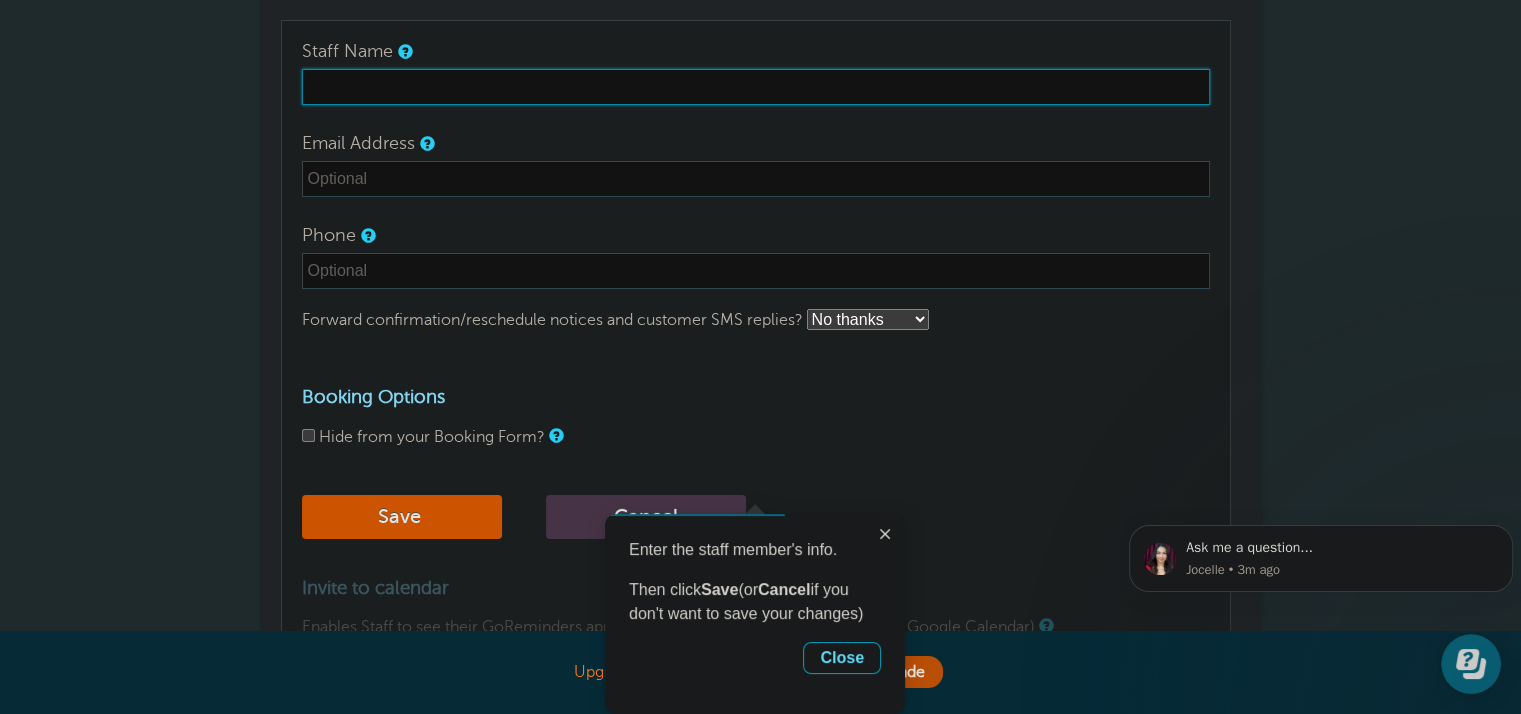 click on "Staff Name" at bounding box center [756, 87] 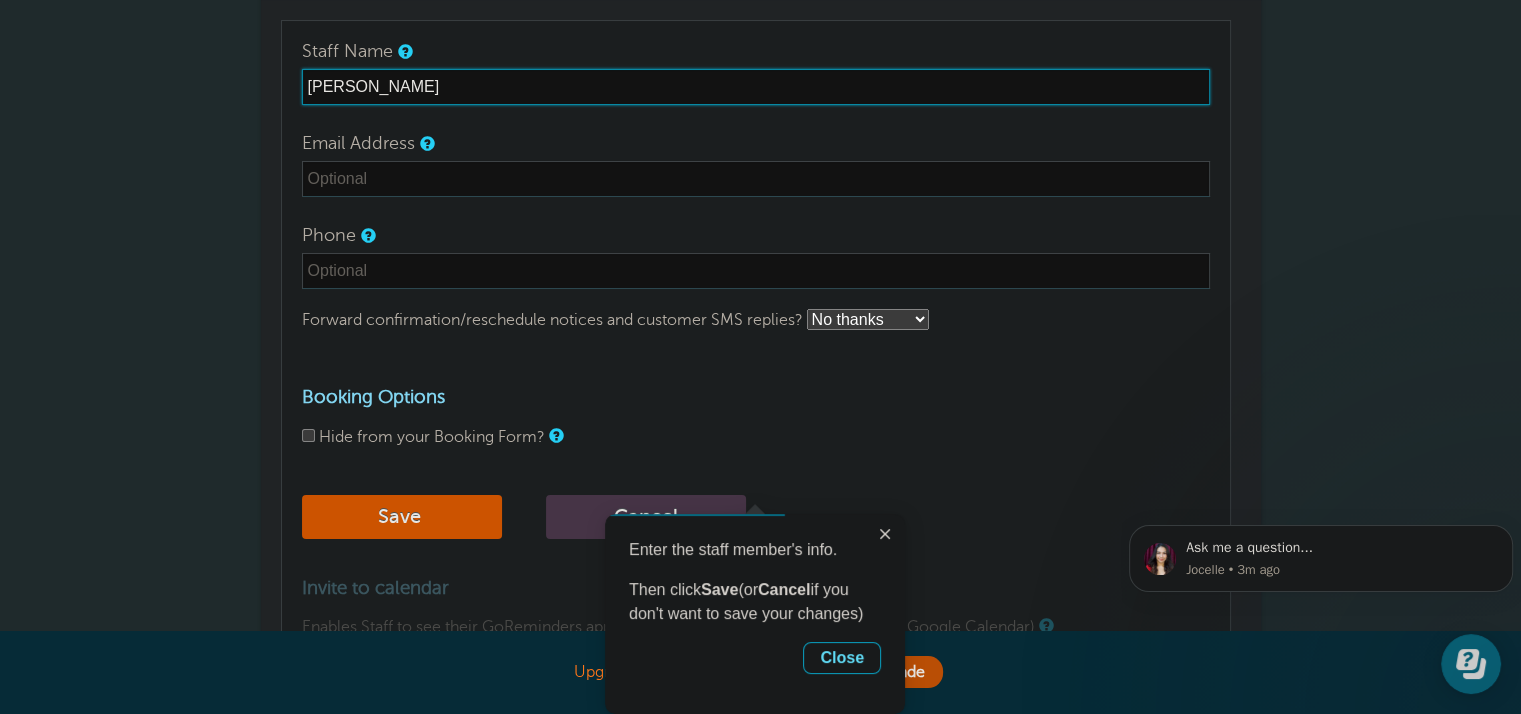 type on "[PERSON_NAME]" 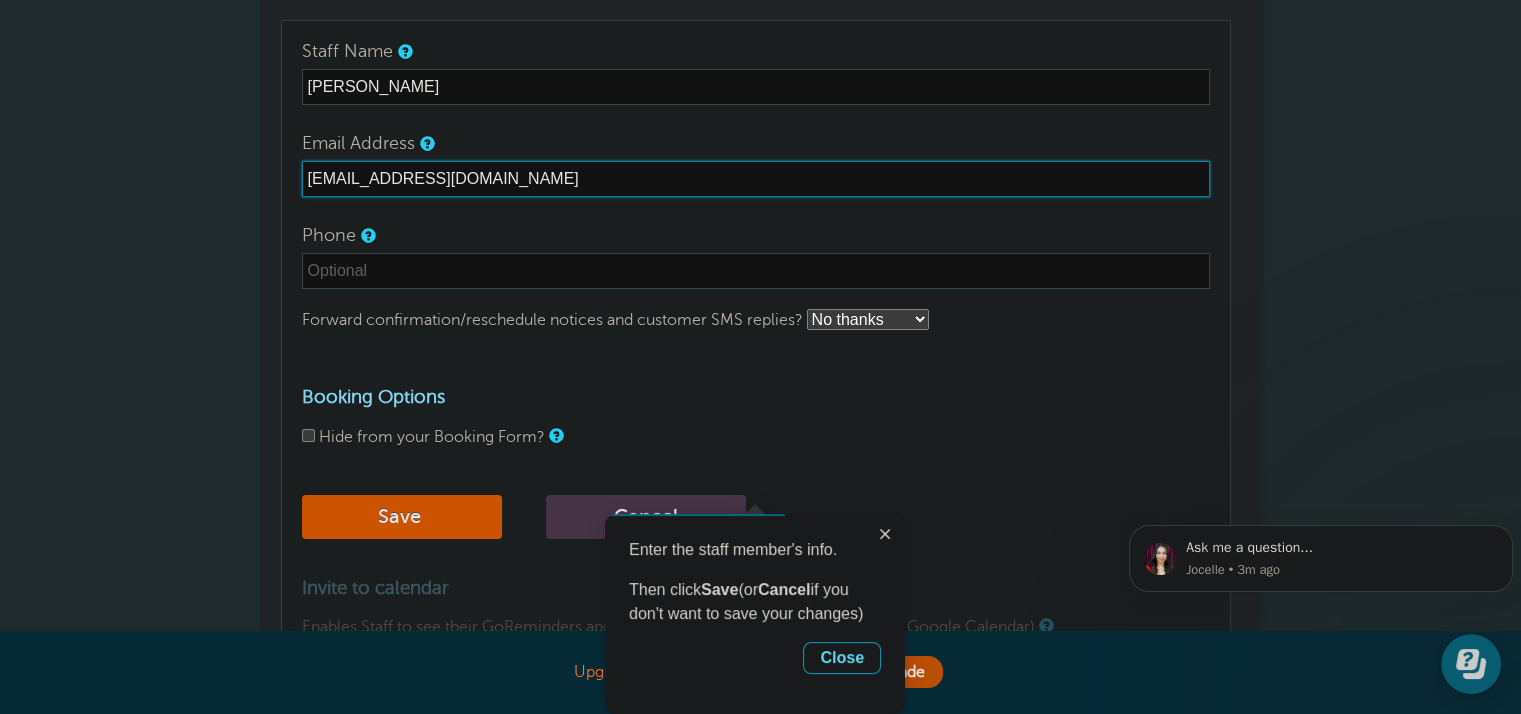 type on "prichardson@pmcollp.com" 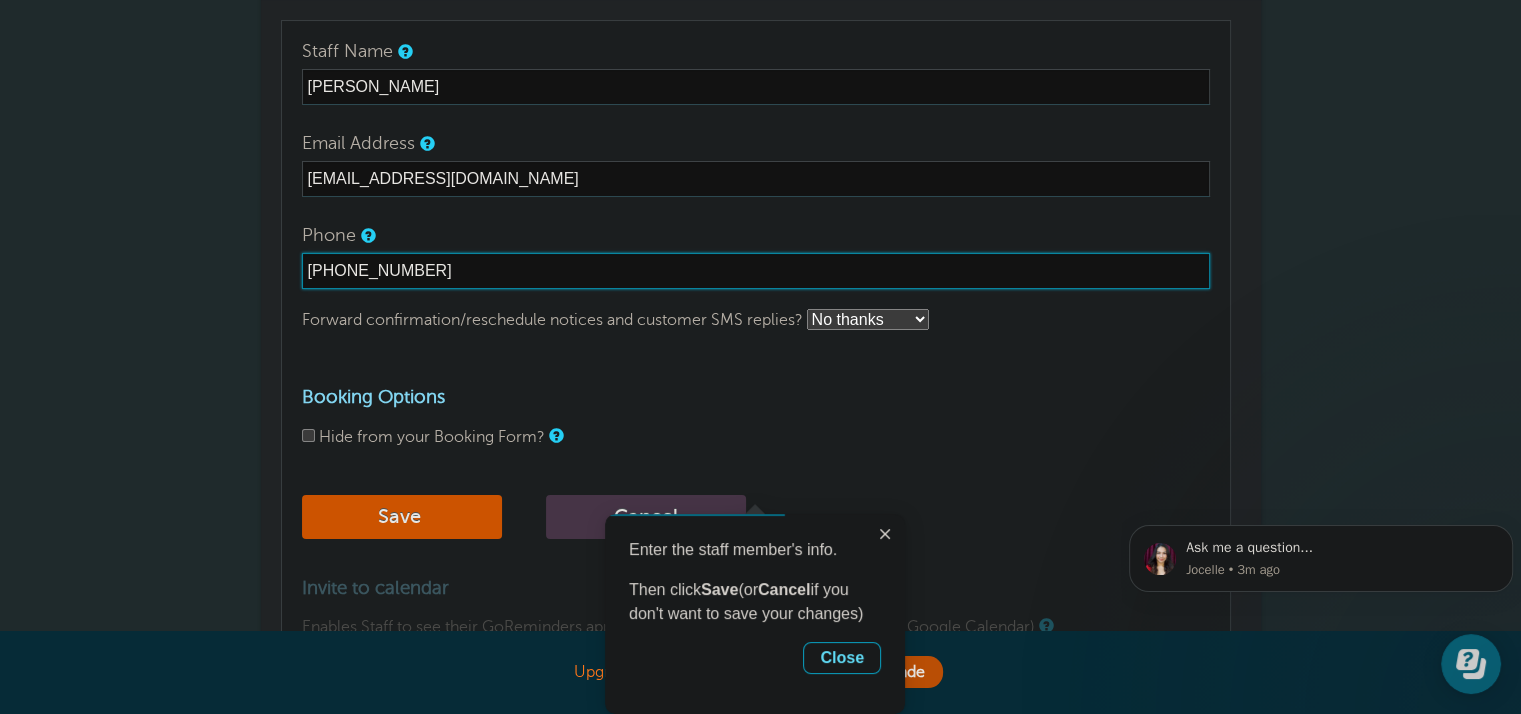 type on "914-462-9901" 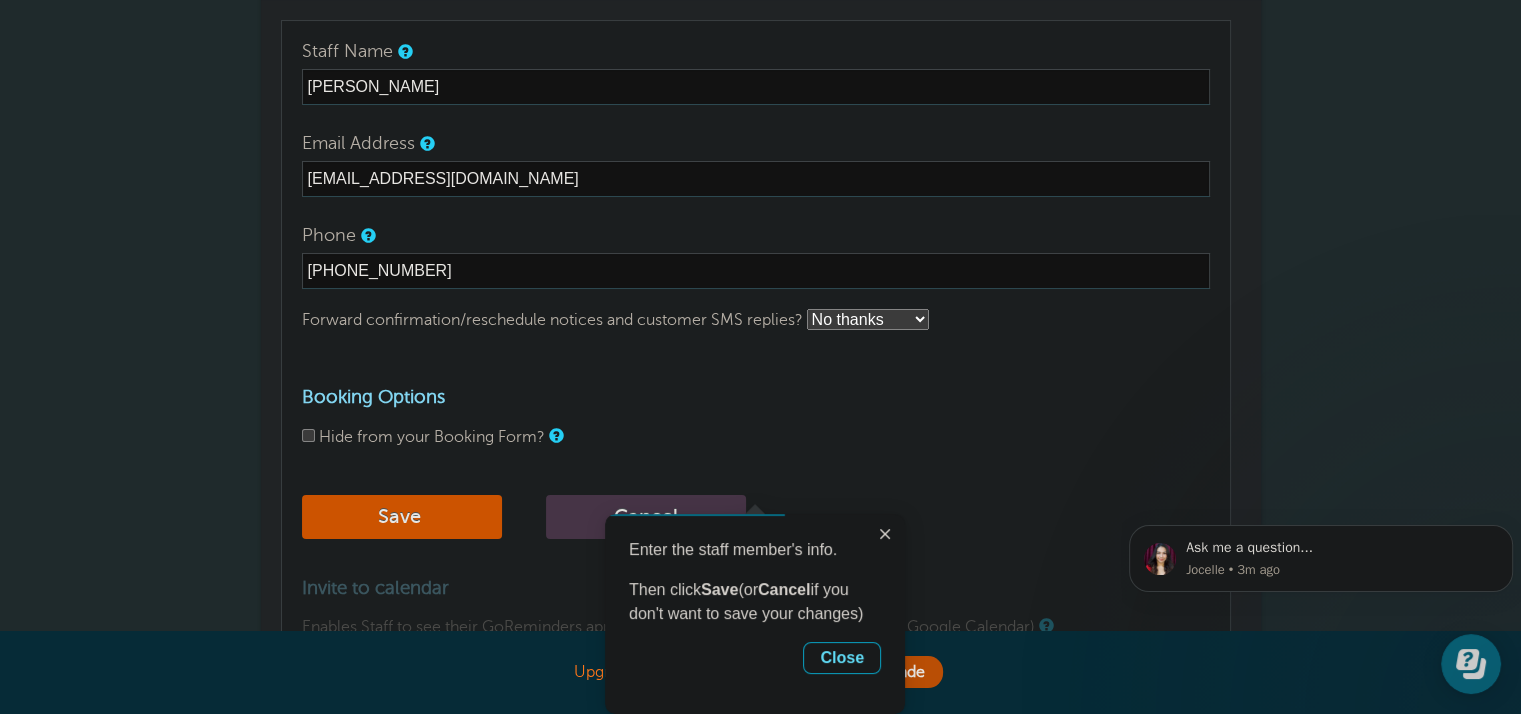 click on "No thanks Yes, text me Yes, email me" at bounding box center [868, 319] 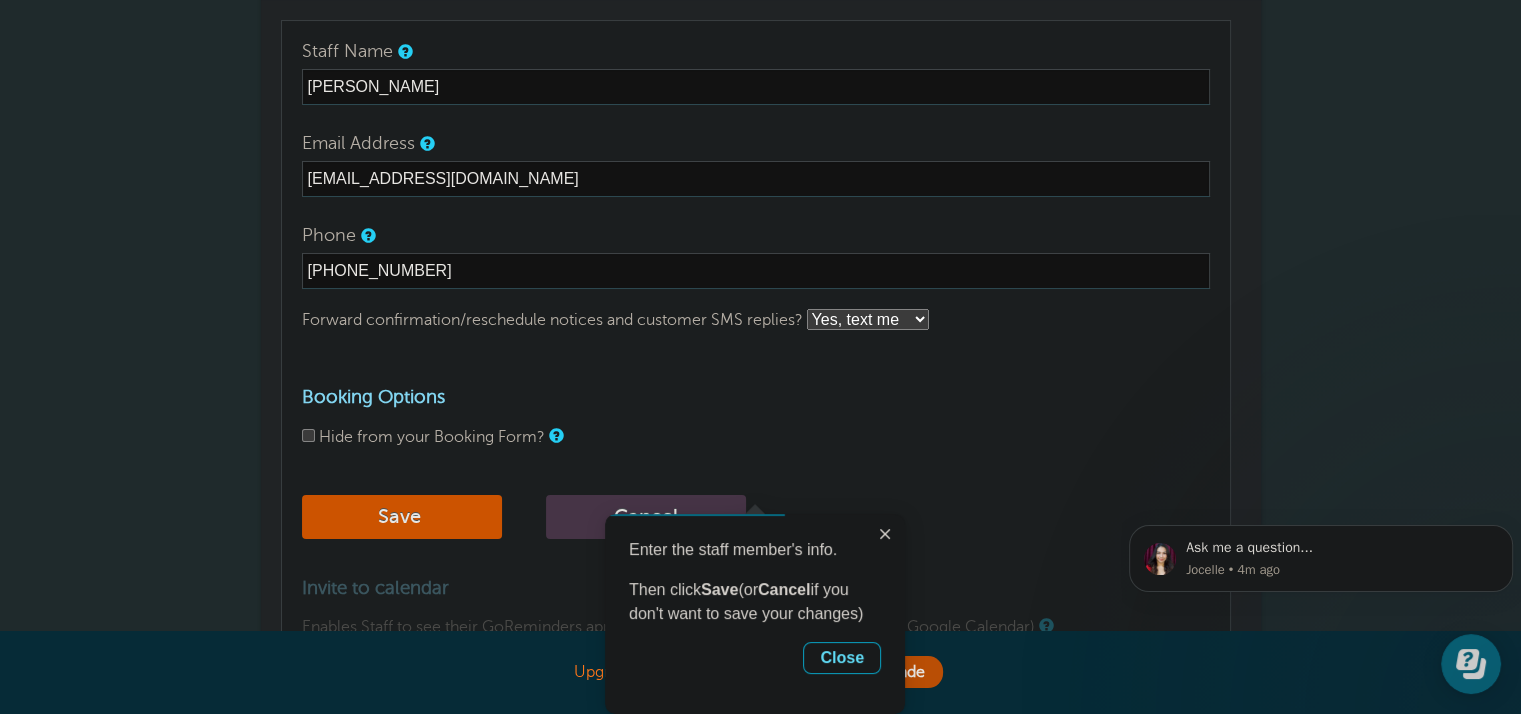 click on "No thanks Yes, text me Yes, email me" at bounding box center [868, 319] 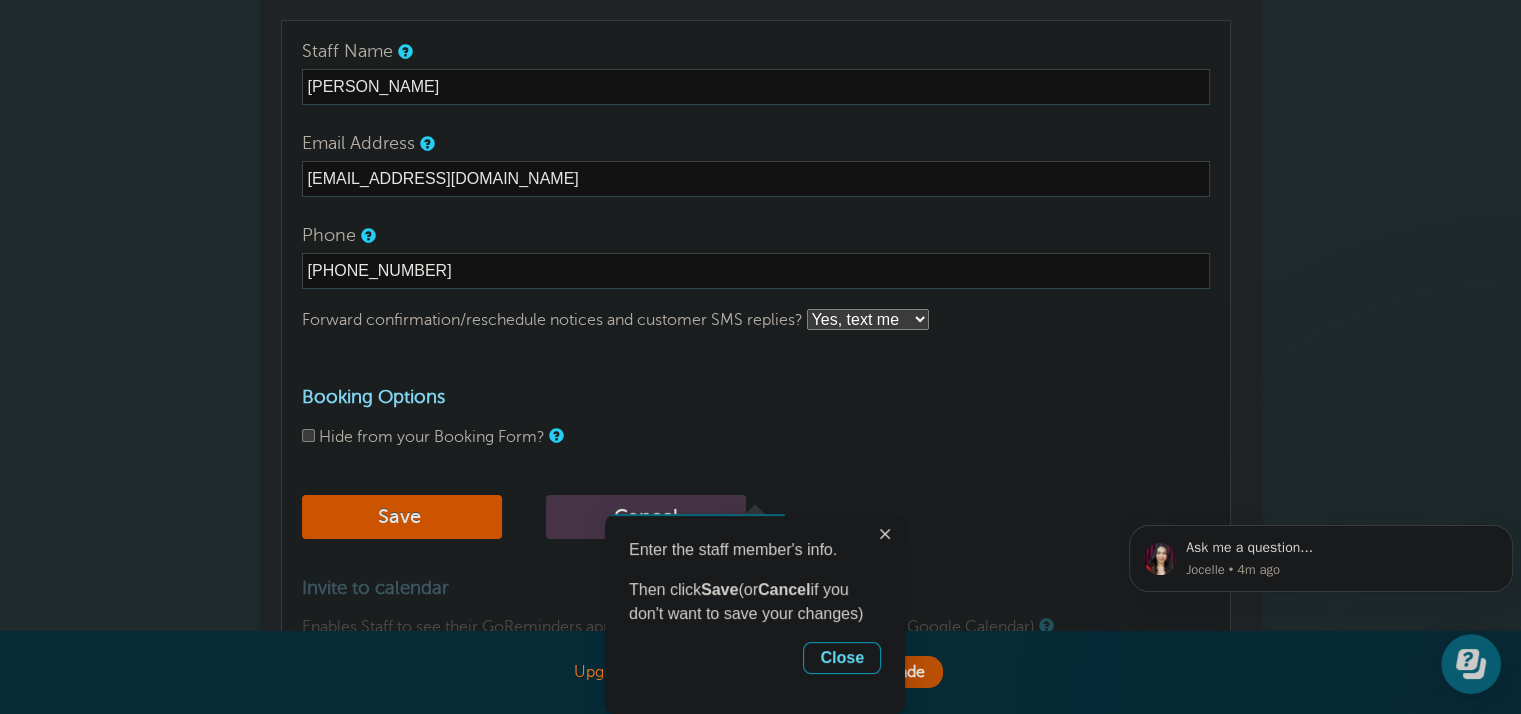 click on "Booking Options" at bounding box center [756, 397] 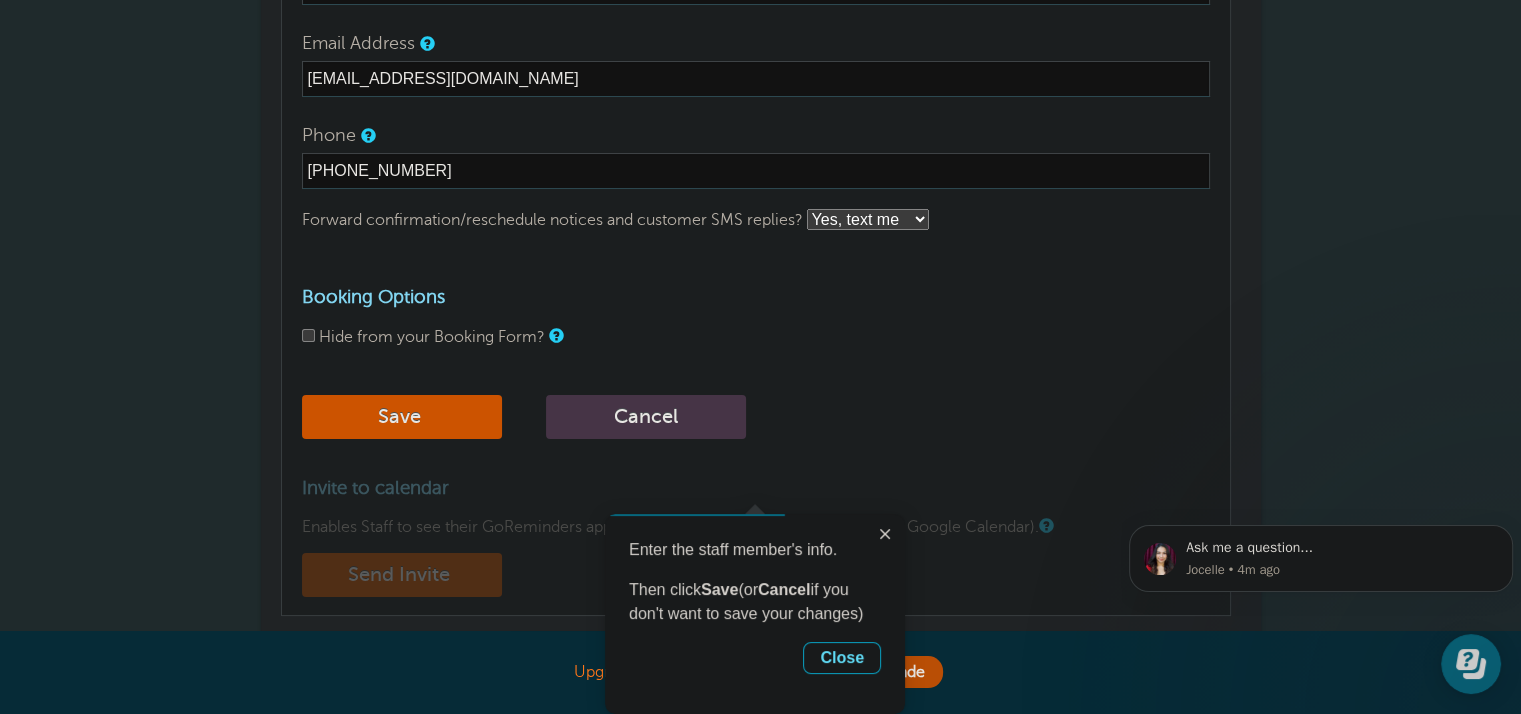 click on "No thanks Yes, text me Yes, email me" at bounding box center (868, 219) 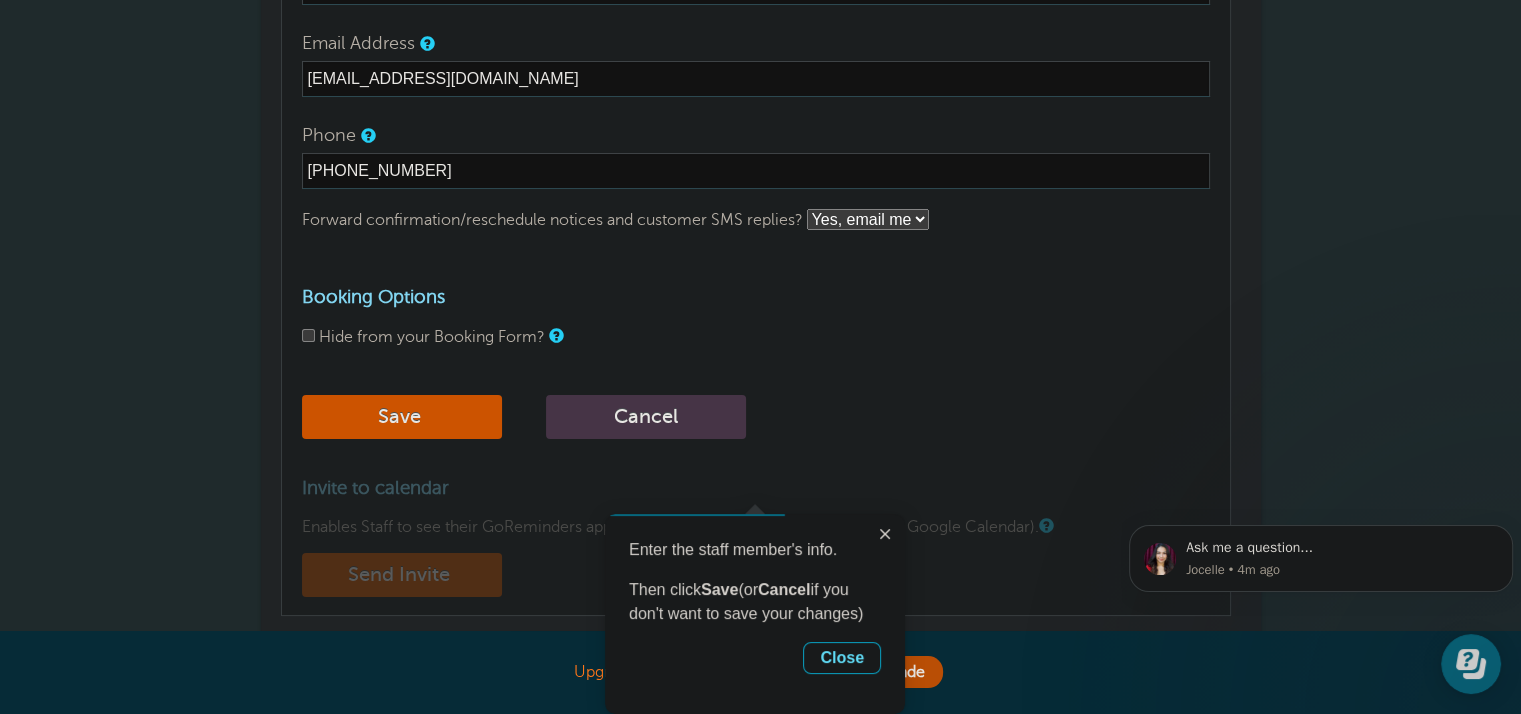 click on "No thanks Yes, text me Yes, email me" at bounding box center (868, 219) 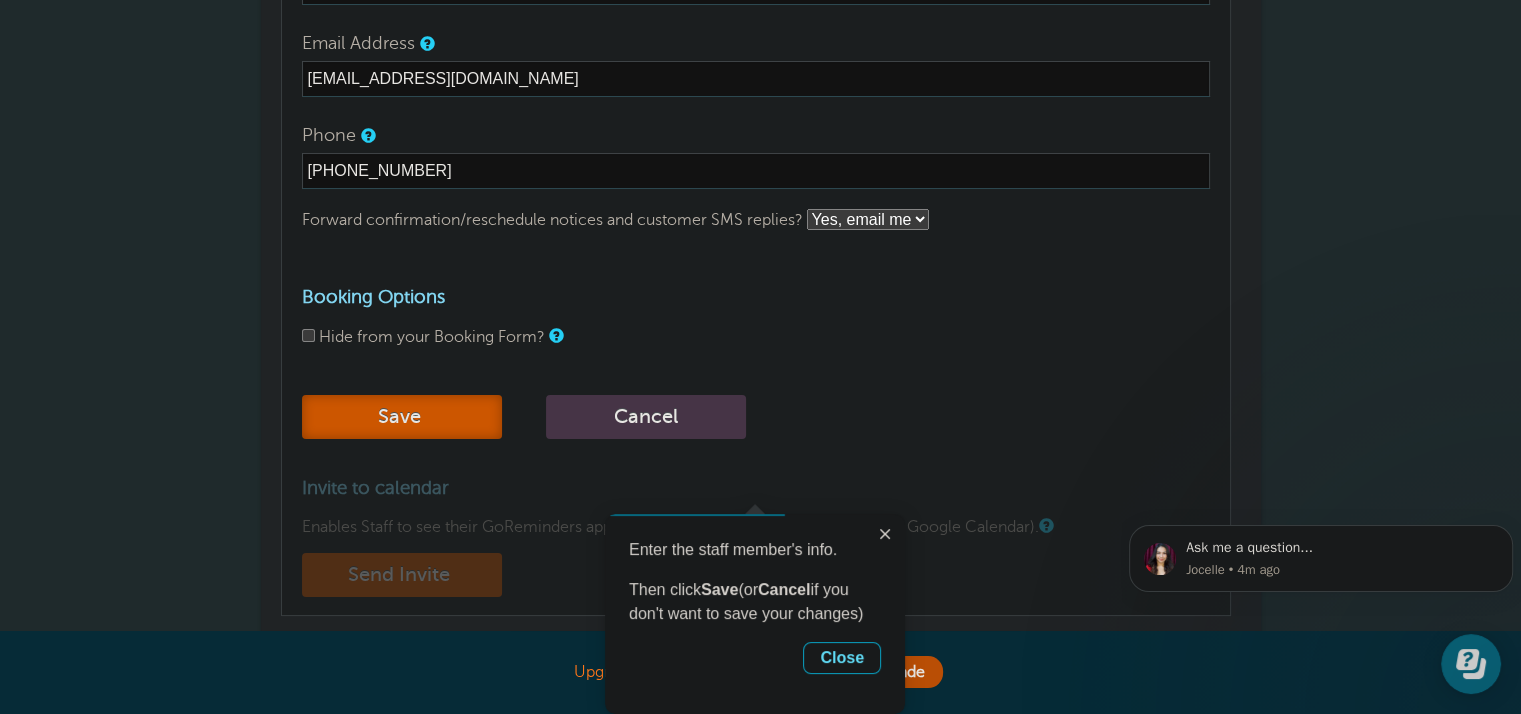 click on "Save" at bounding box center [402, 417] 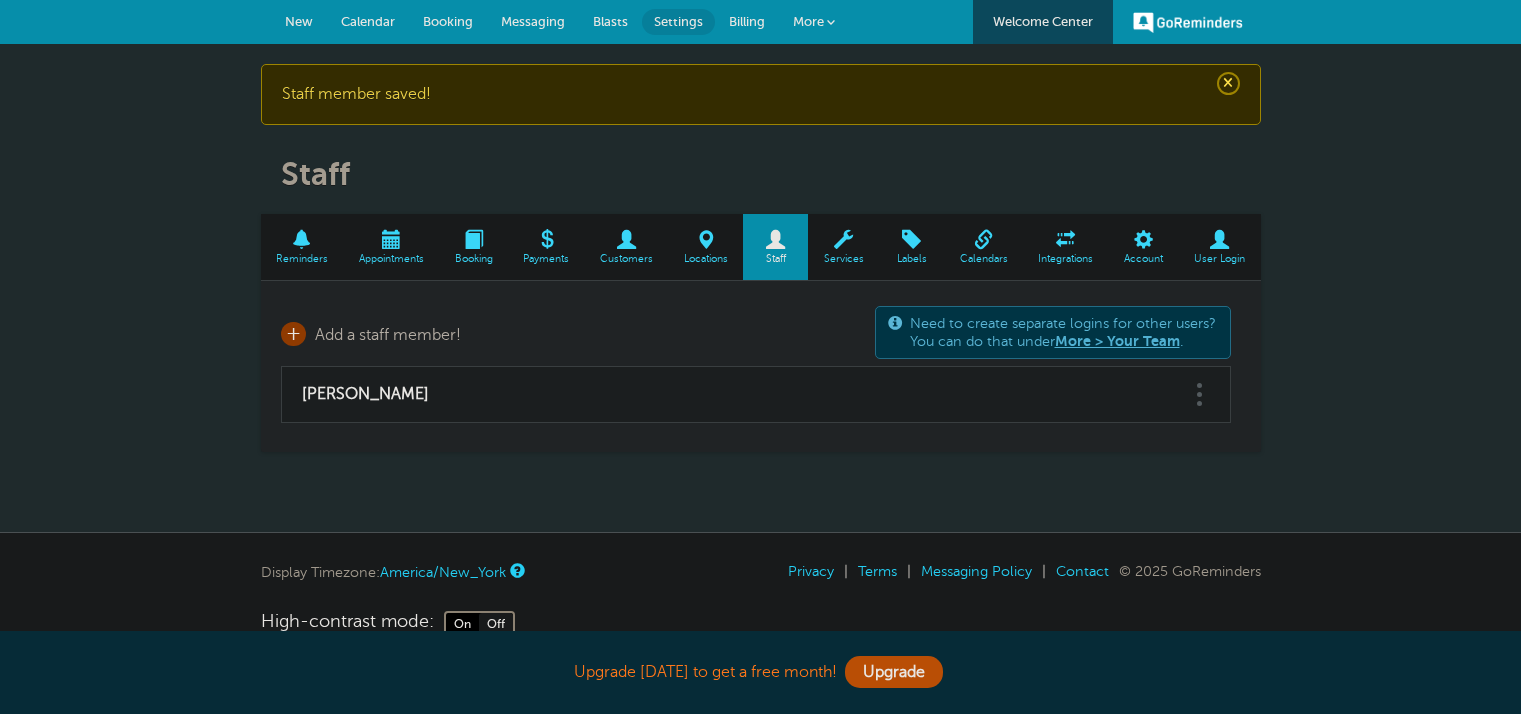 scroll, scrollTop: 0, scrollLeft: 0, axis: both 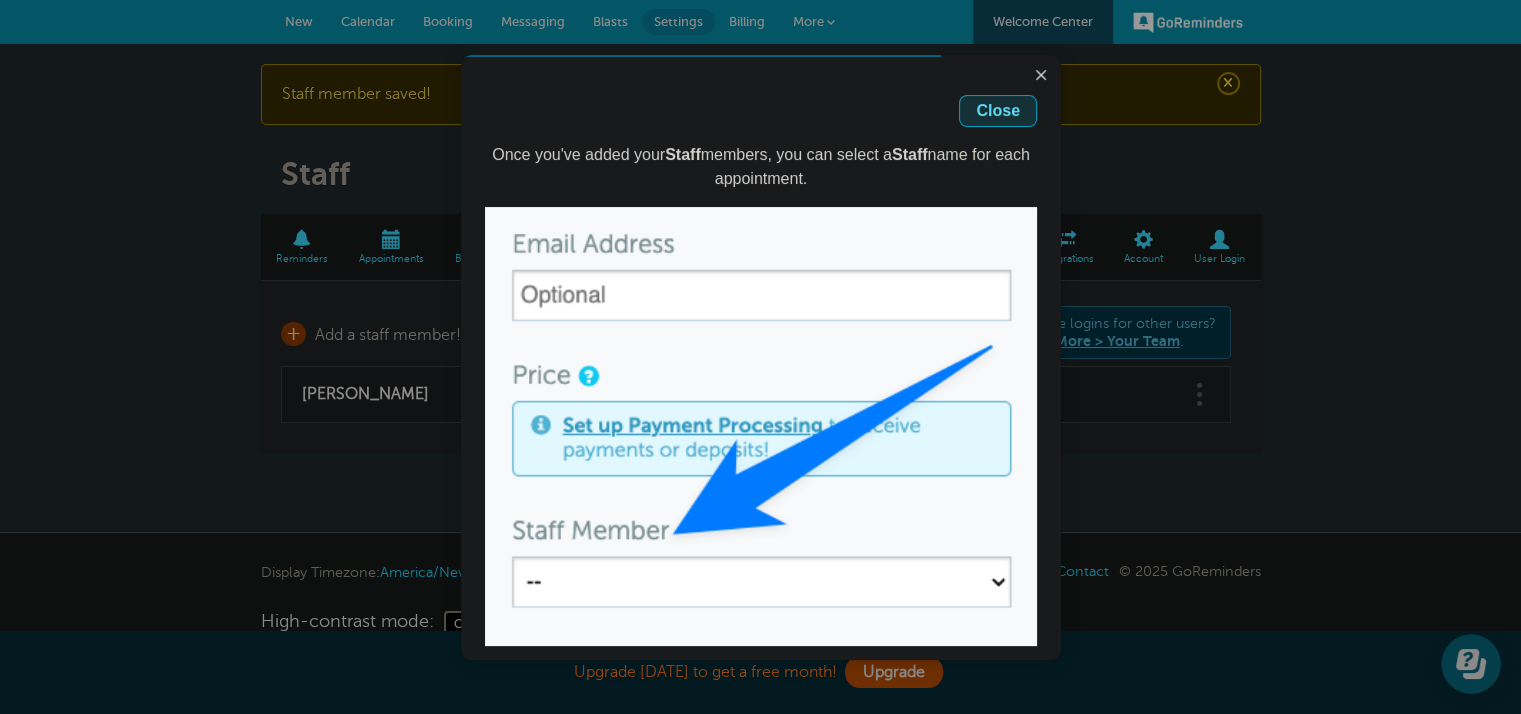 click on "Close" at bounding box center [998, 111] 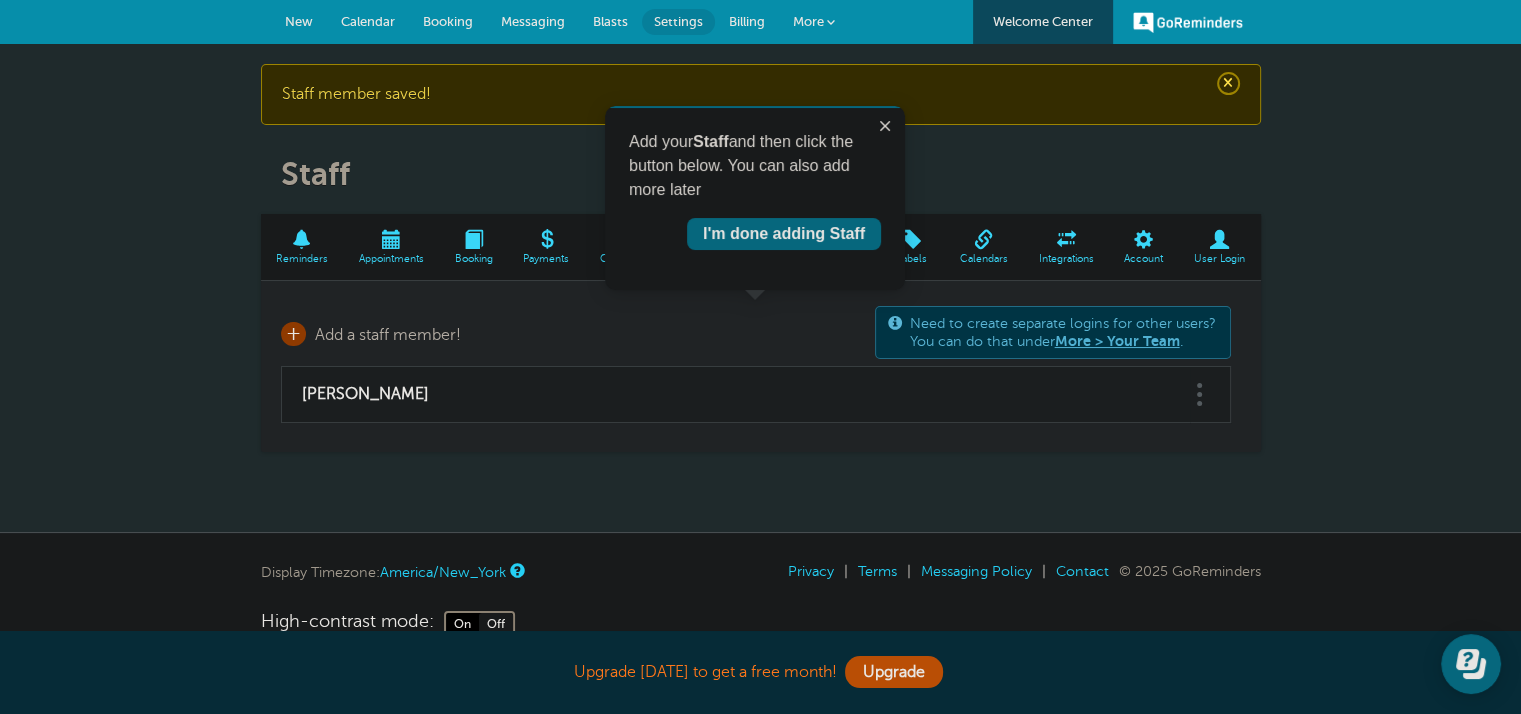 click at bounding box center [1144, 239] 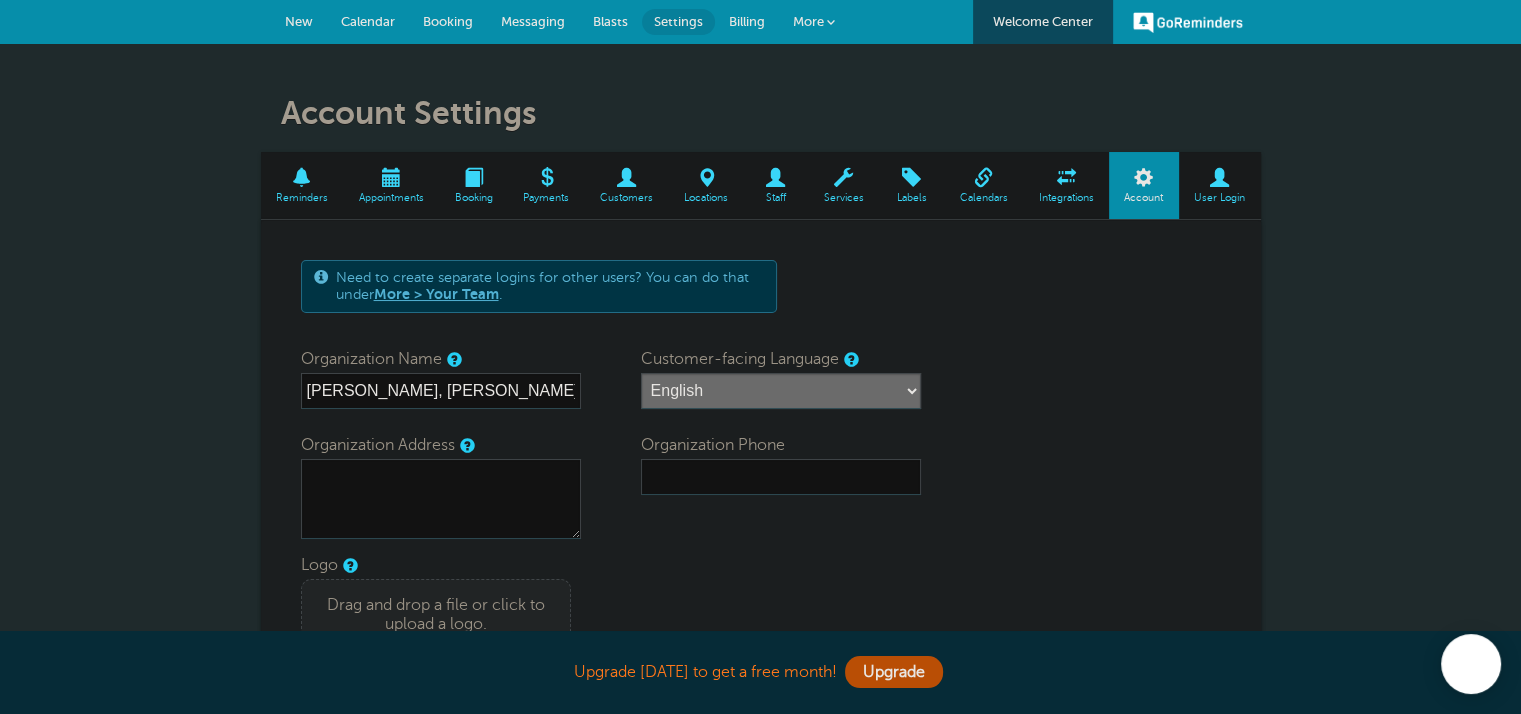 scroll, scrollTop: 100, scrollLeft: 0, axis: vertical 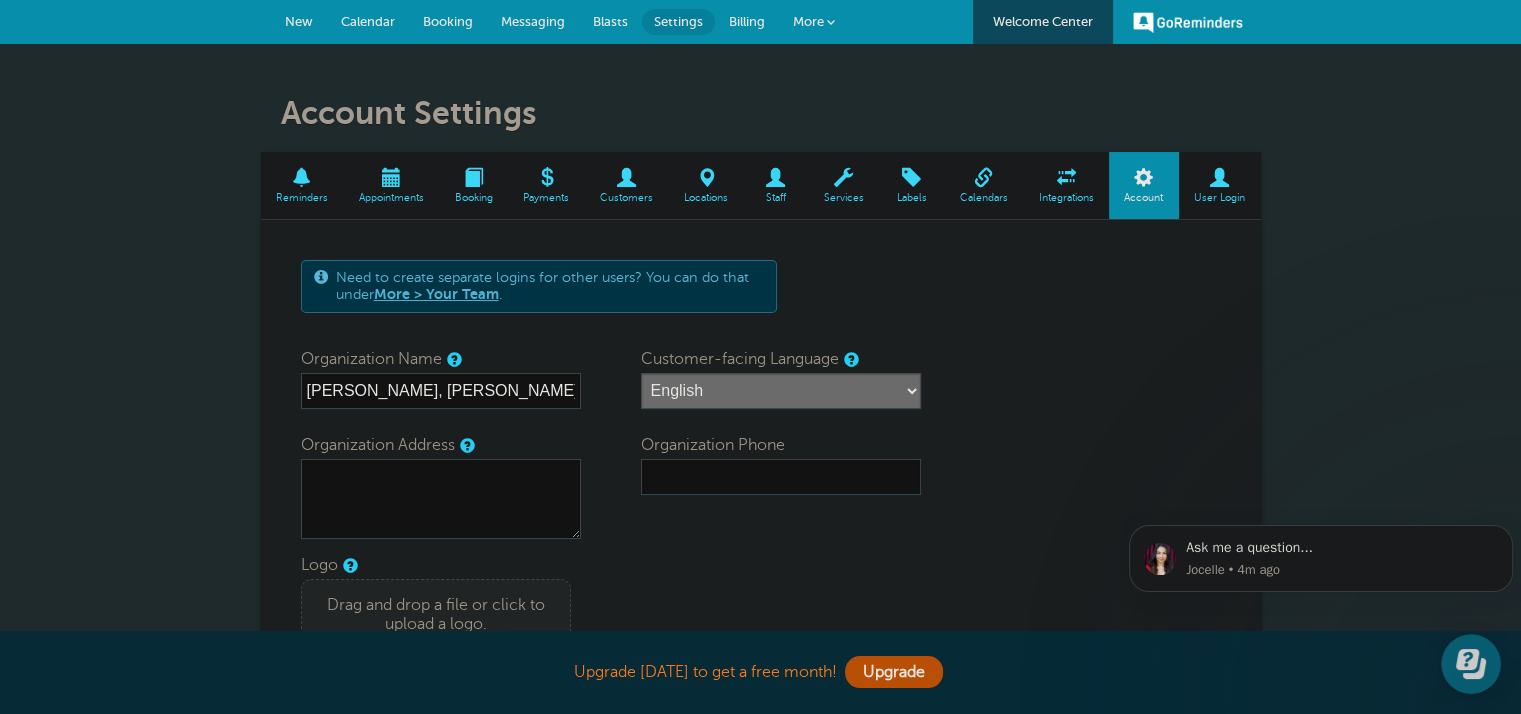 click at bounding box center (546, 177) 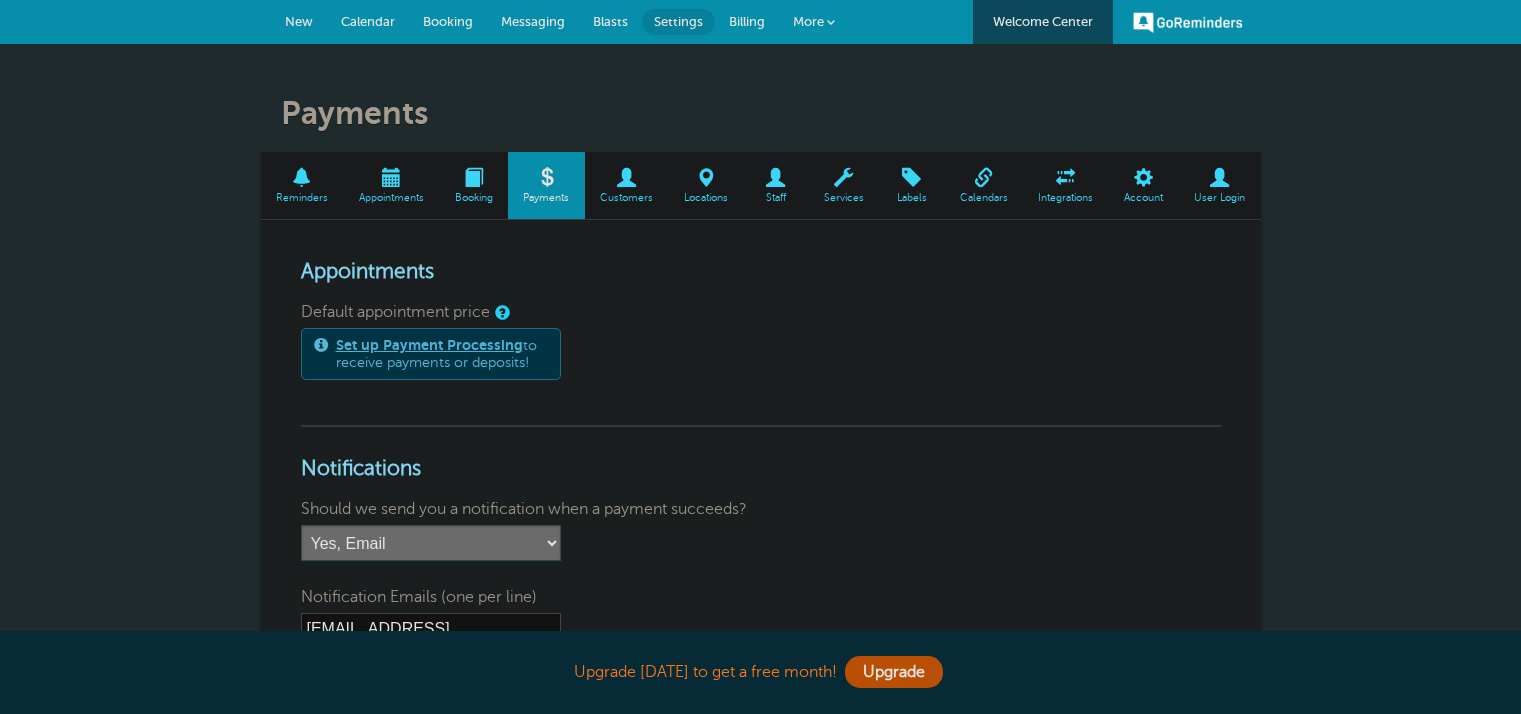 scroll, scrollTop: 0, scrollLeft: 0, axis: both 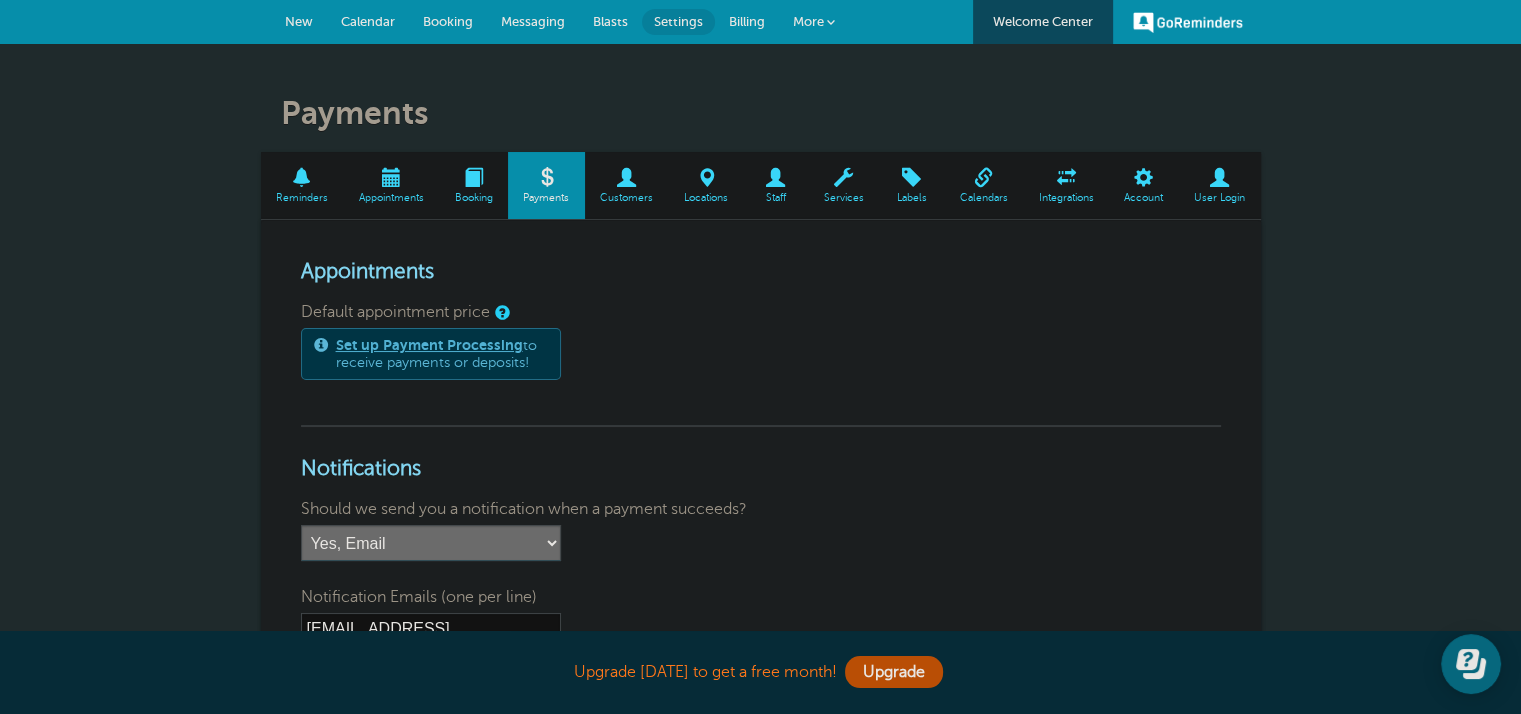 click at bounding box center [1220, 177] 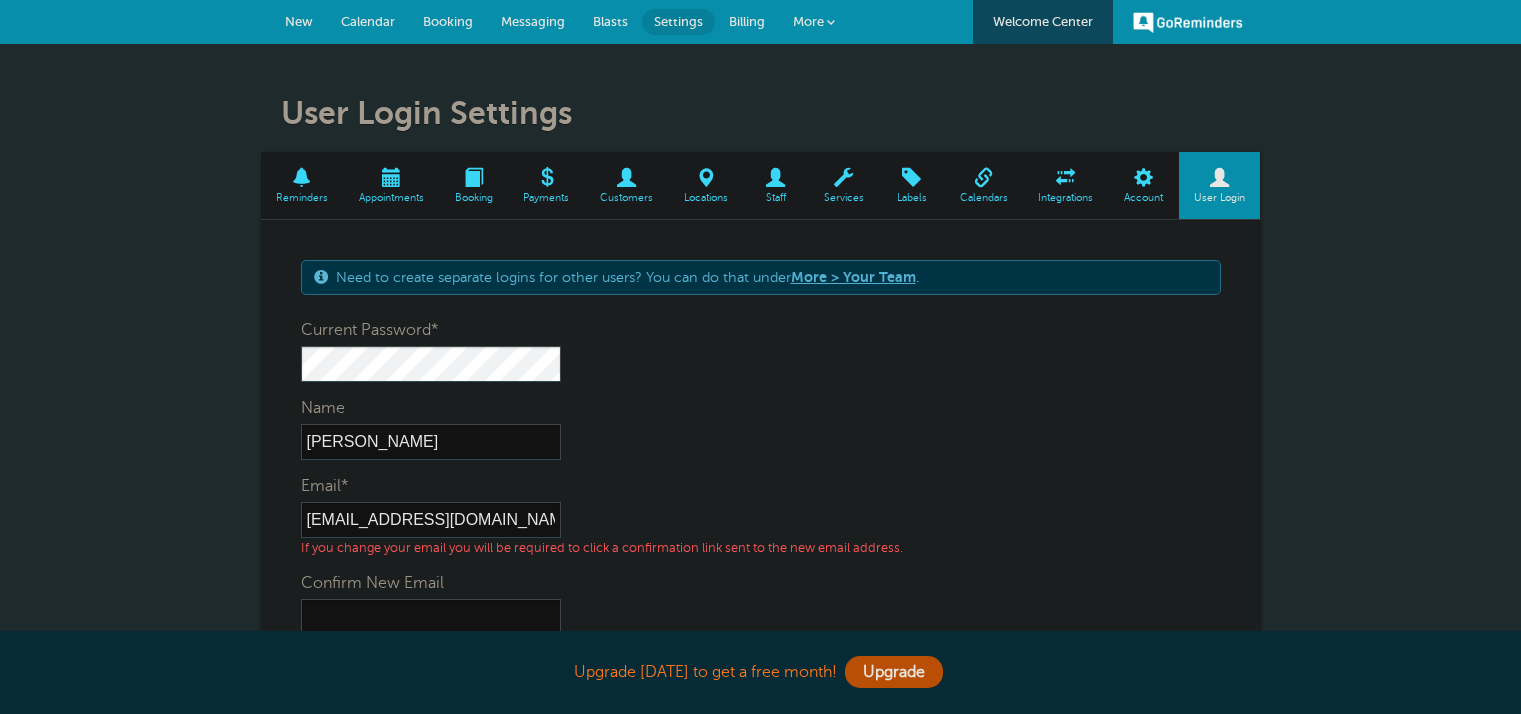 scroll, scrollTop: 0, scrollLeft: 0, axis: both 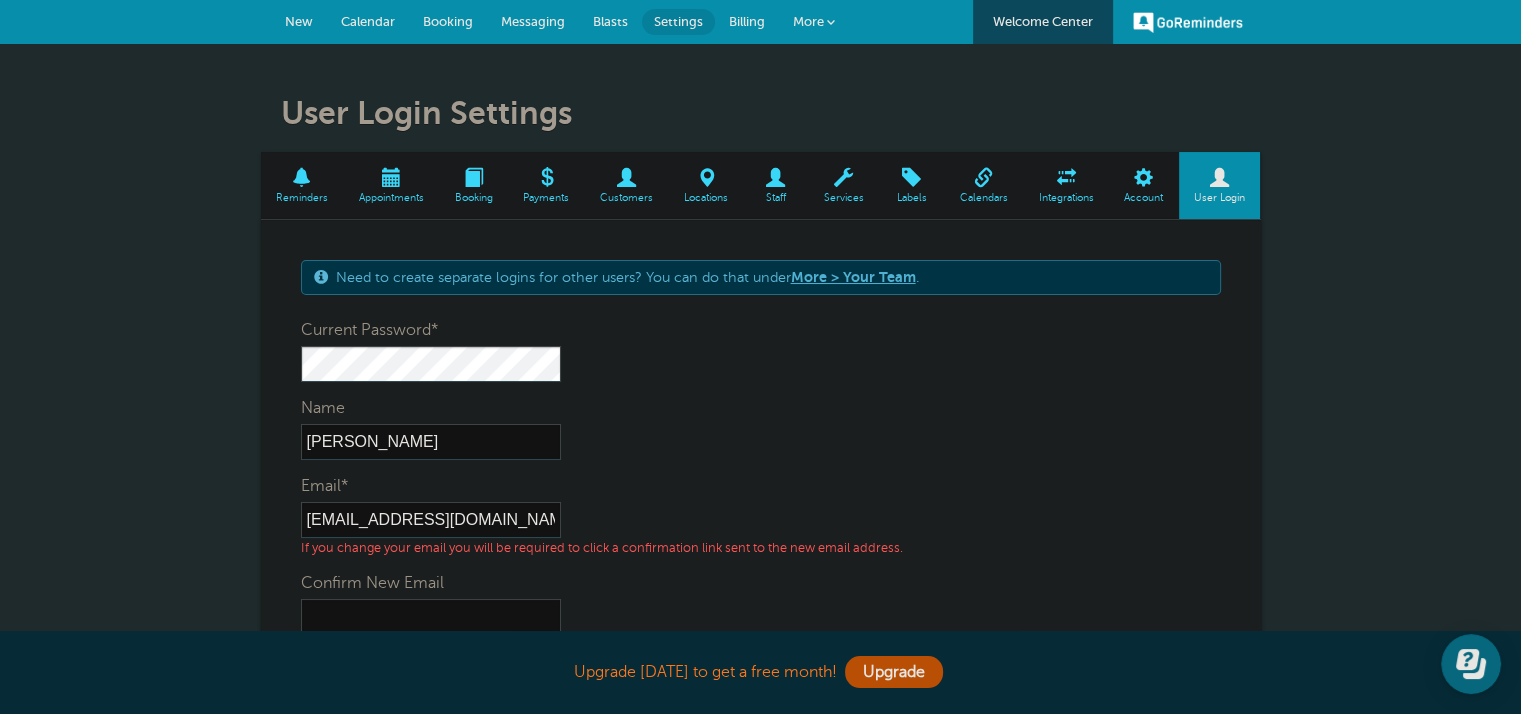 click on "Welcome Center" at bounding box center [1043, 22] 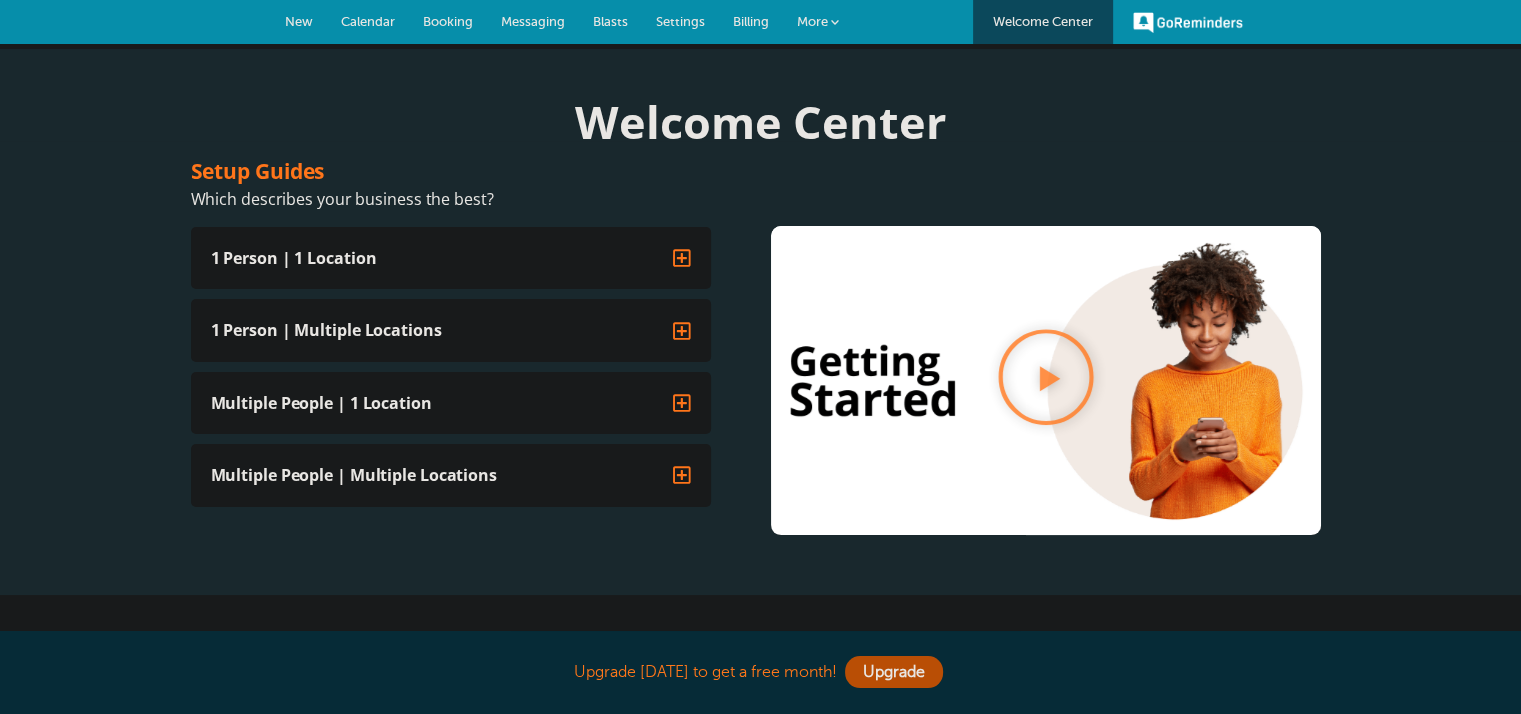 scroll, scrollTop: 0, scrollLeft: 0, axis: both 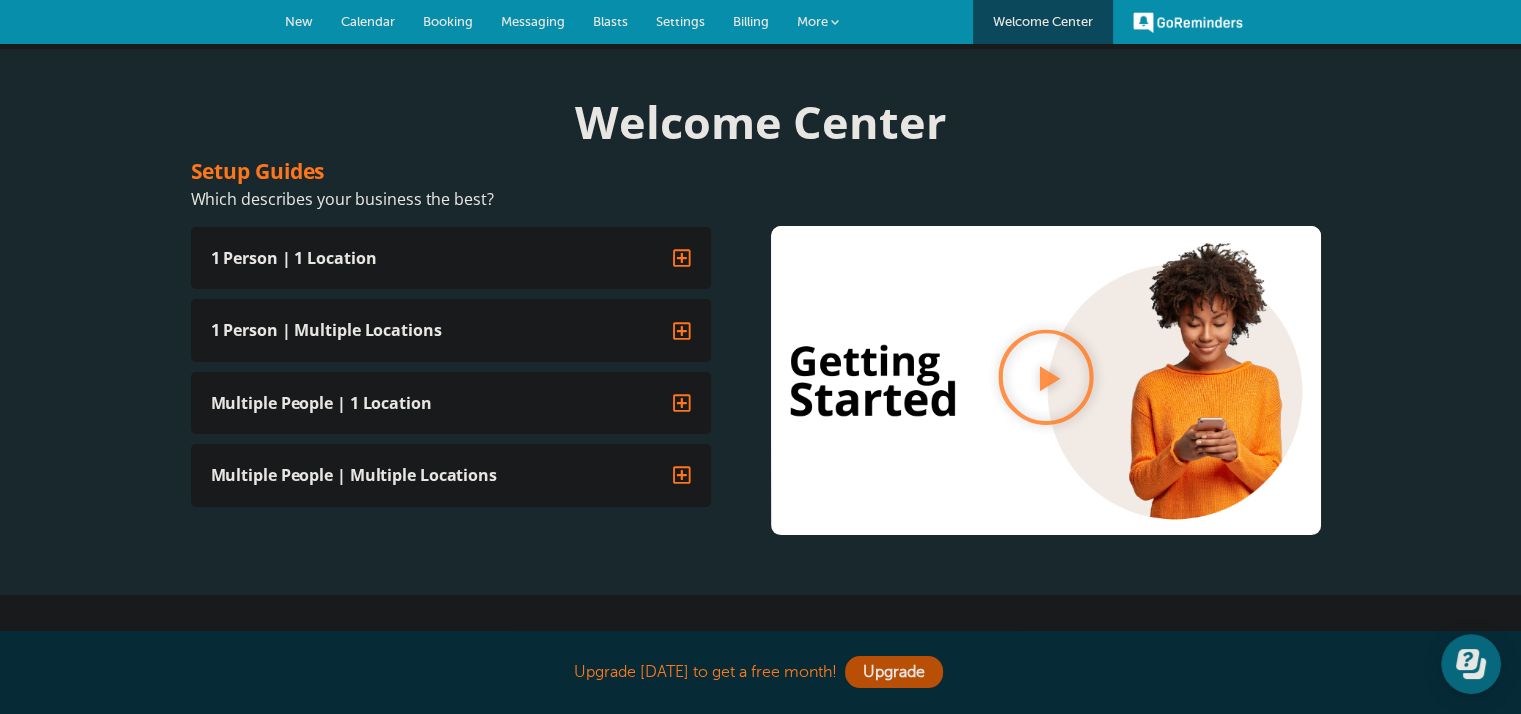 click on "Billing" at bounding box center (751, 22) 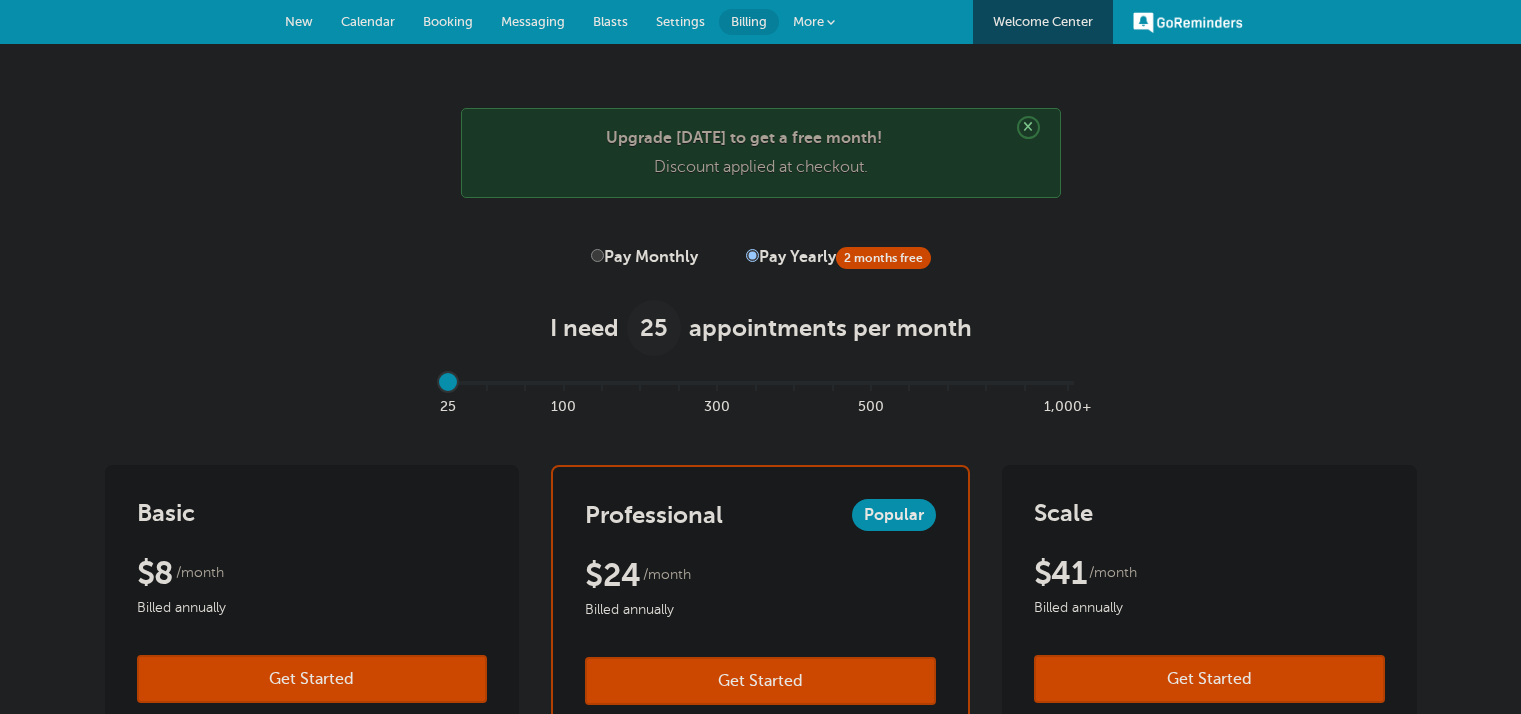 scroll, scrollTop: 0, scrollLeft: 0, axis: both 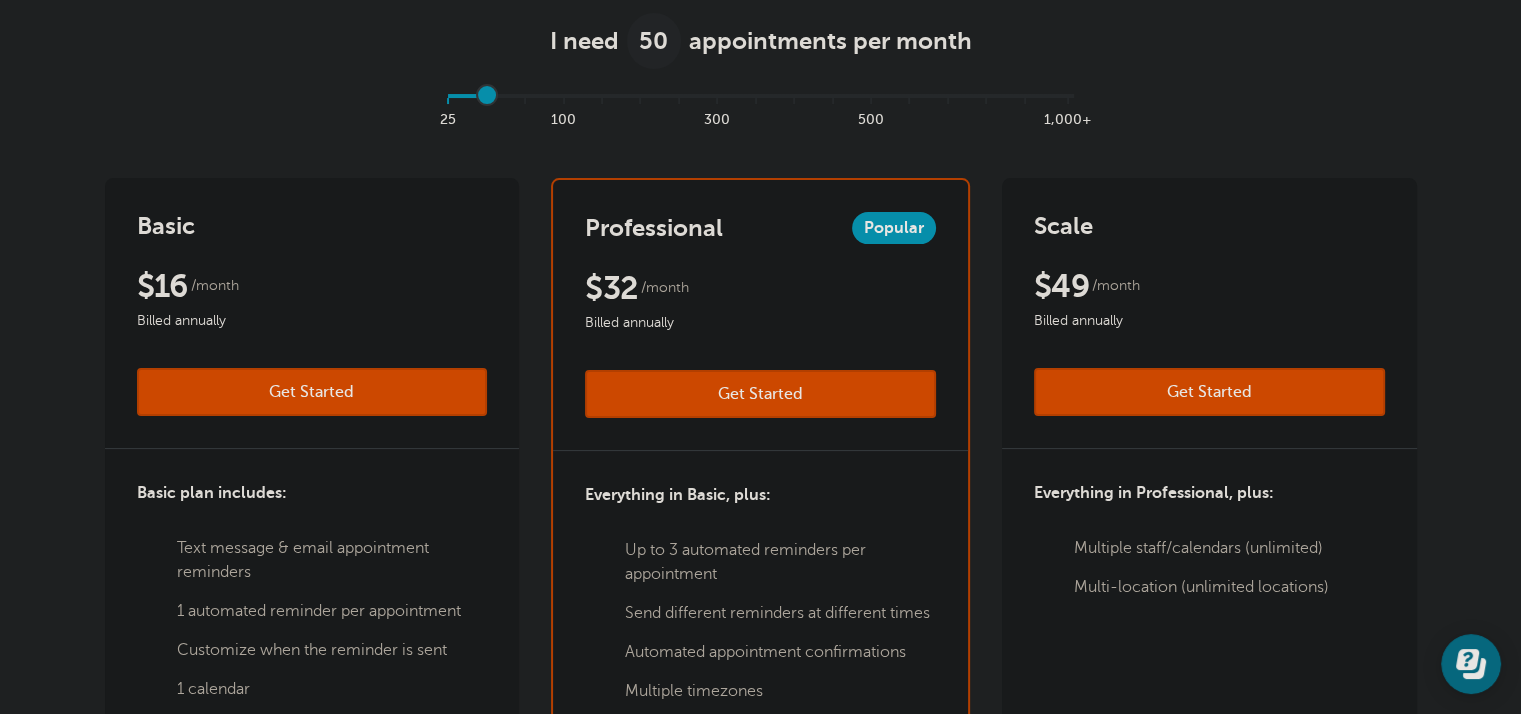 drag, startPoint x: 451, startPoint y: 96, endPoint x: 484, endPoint y: 99, distance: 33.13608 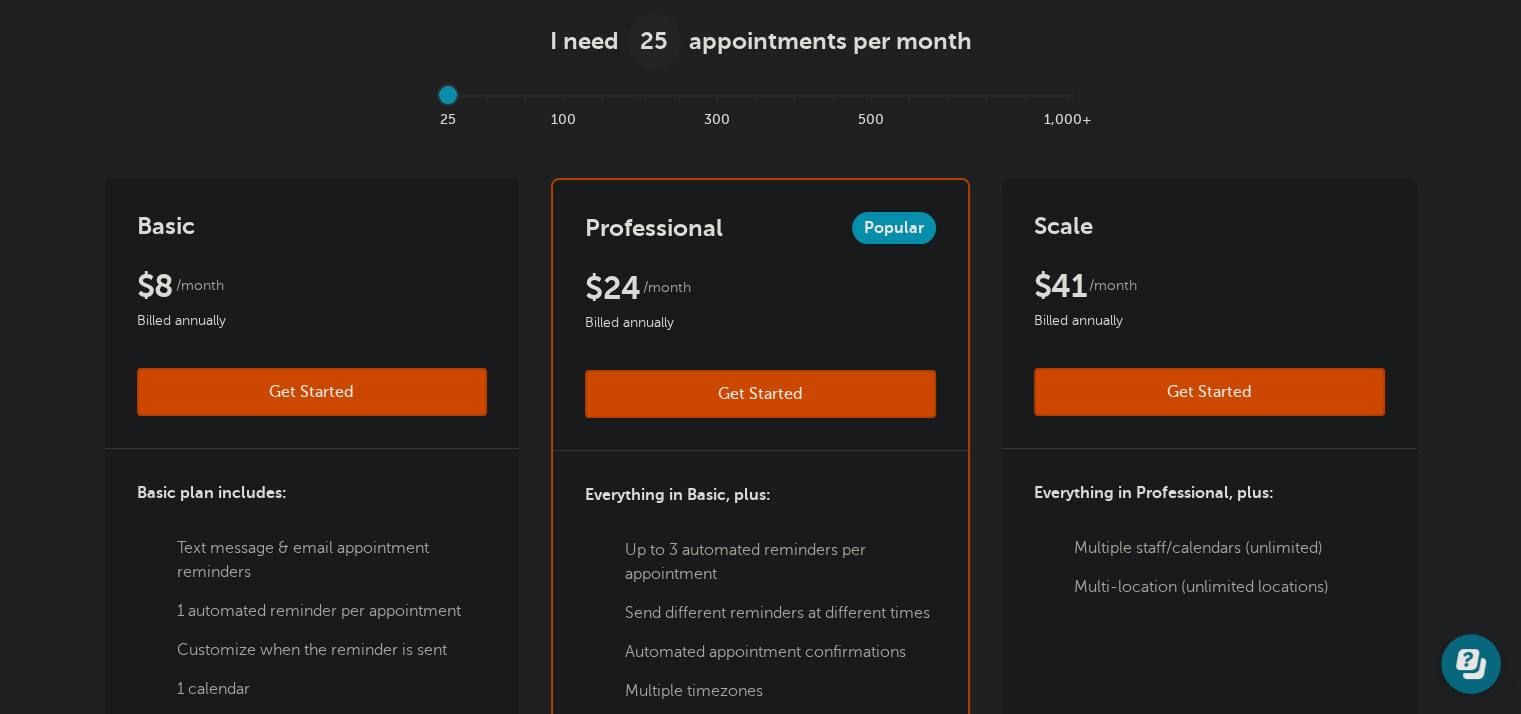 drag, startPoint x: 475, startPoint y: 94, endPoint x: 441, endPoint y: 91, distance: 34.132095 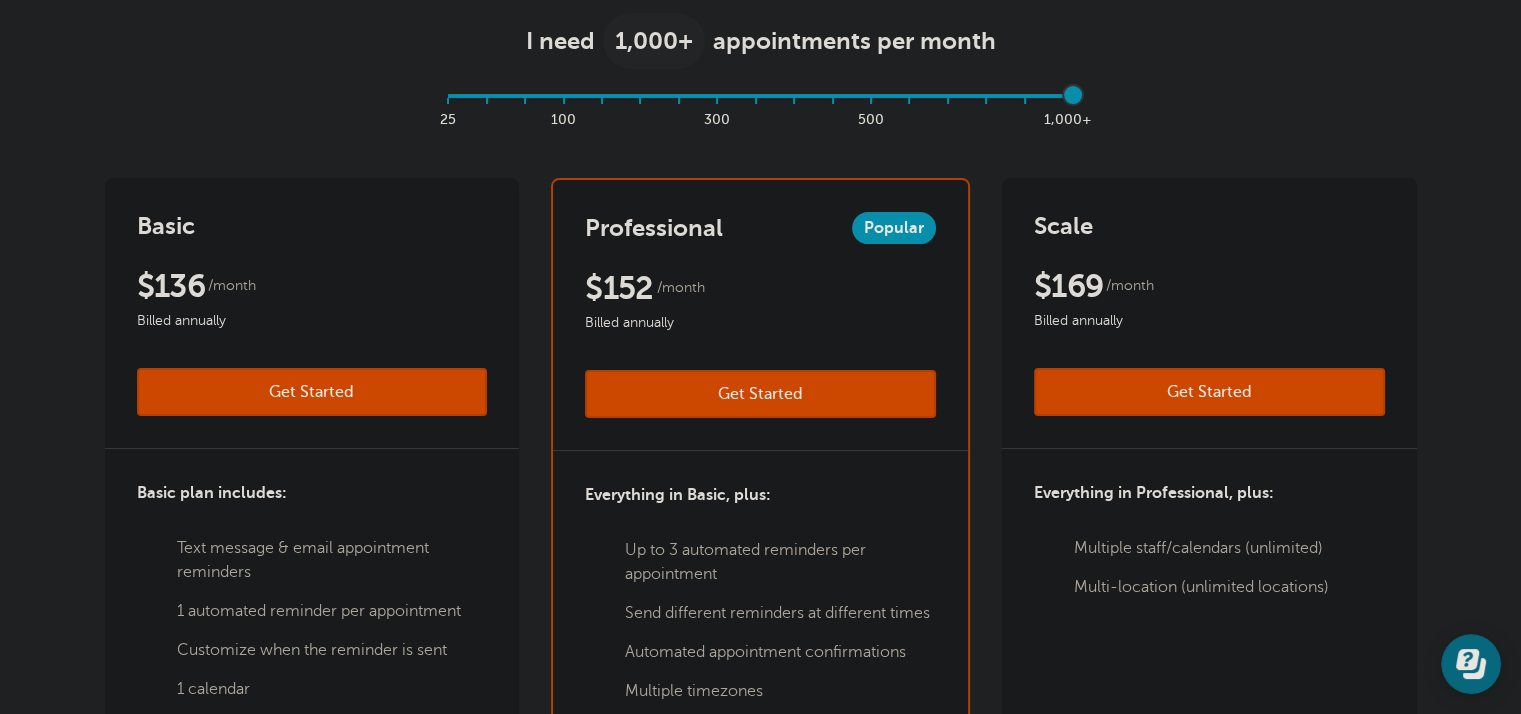 drag, startPoint x: 444, startPoint y: 91, endPoint x: 1113, endPoint y: 116, distance: 669.467 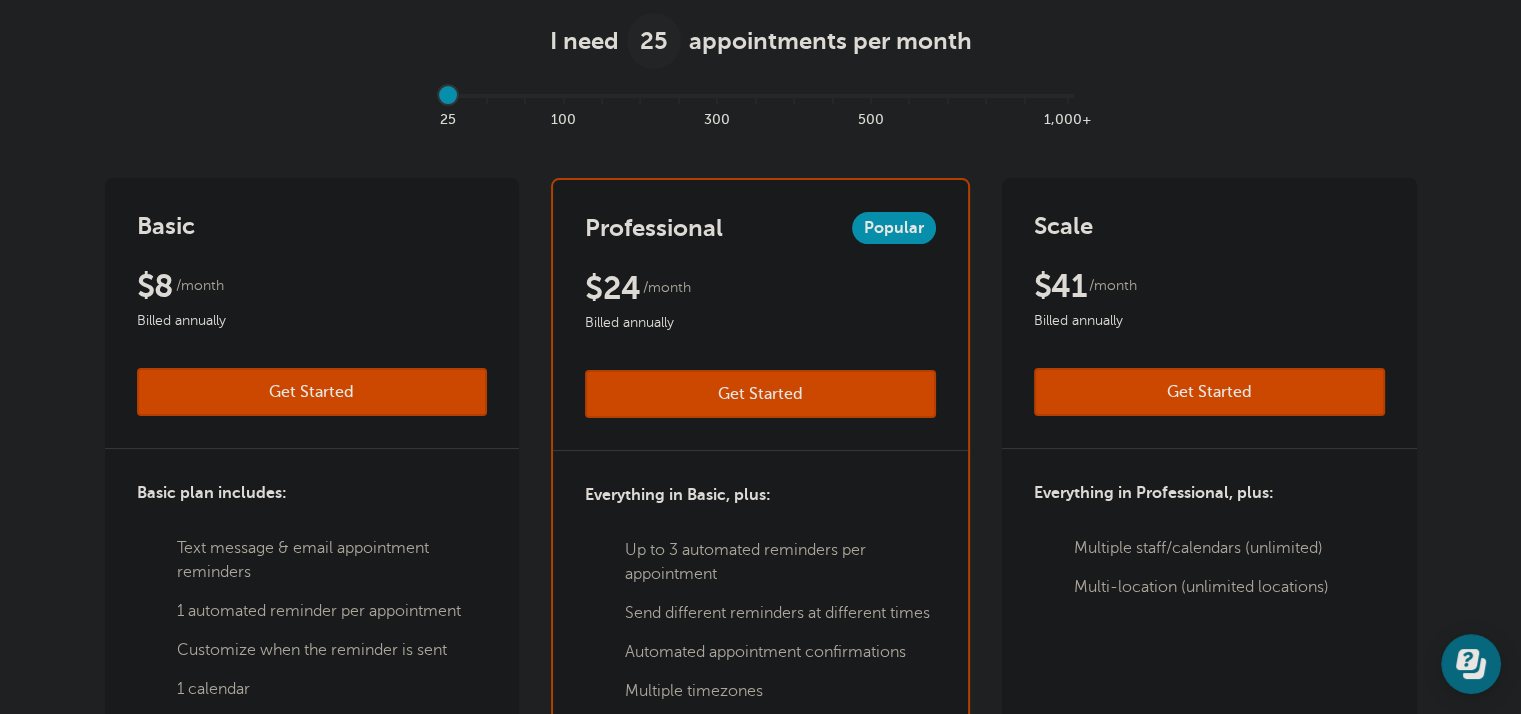drag, startPoint x: 1078, startPoint y: 91, endPoint x: 430, endPoint y: 94, distance: 648.00696 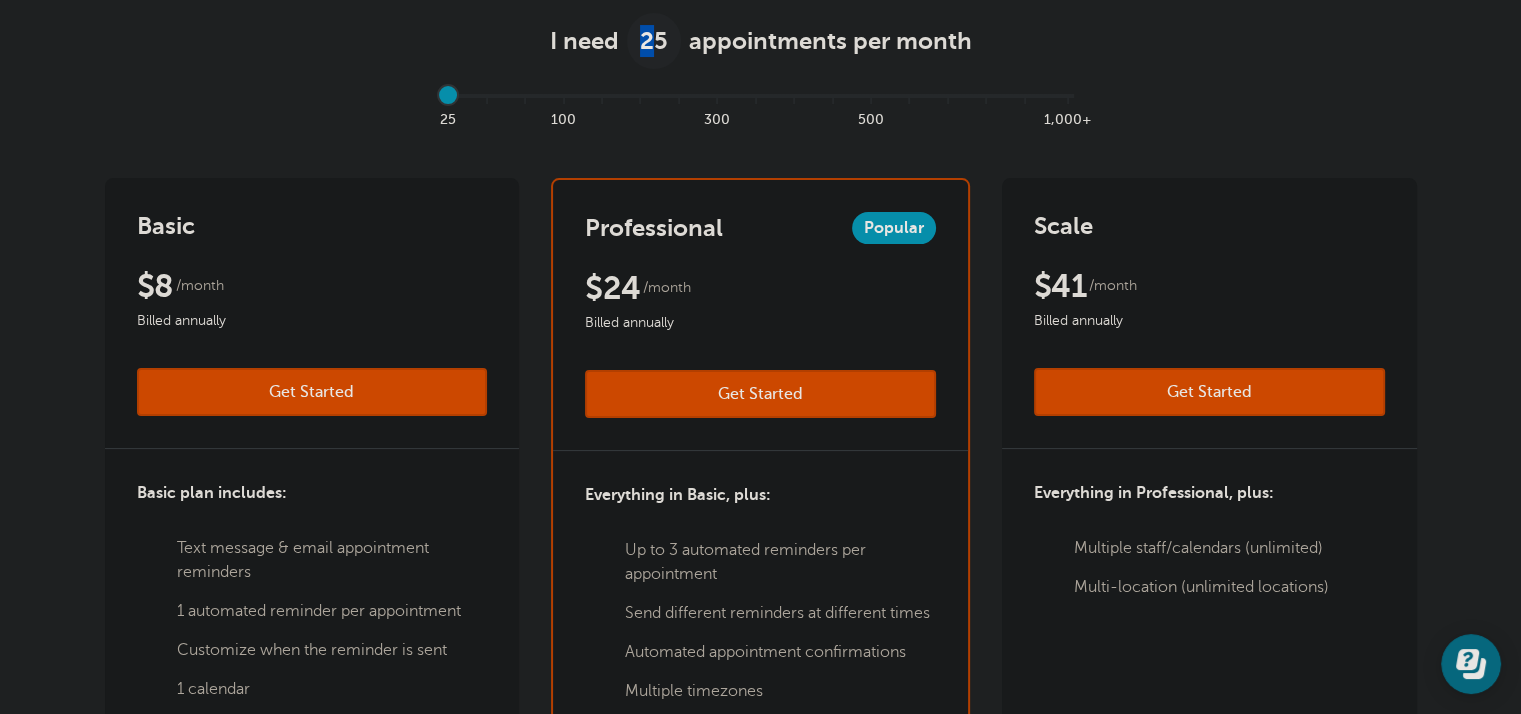 click on "Basic
$9
/month
Get Started
$8
/month
Billed annually
Get Started" at bounding box center (312, 313) 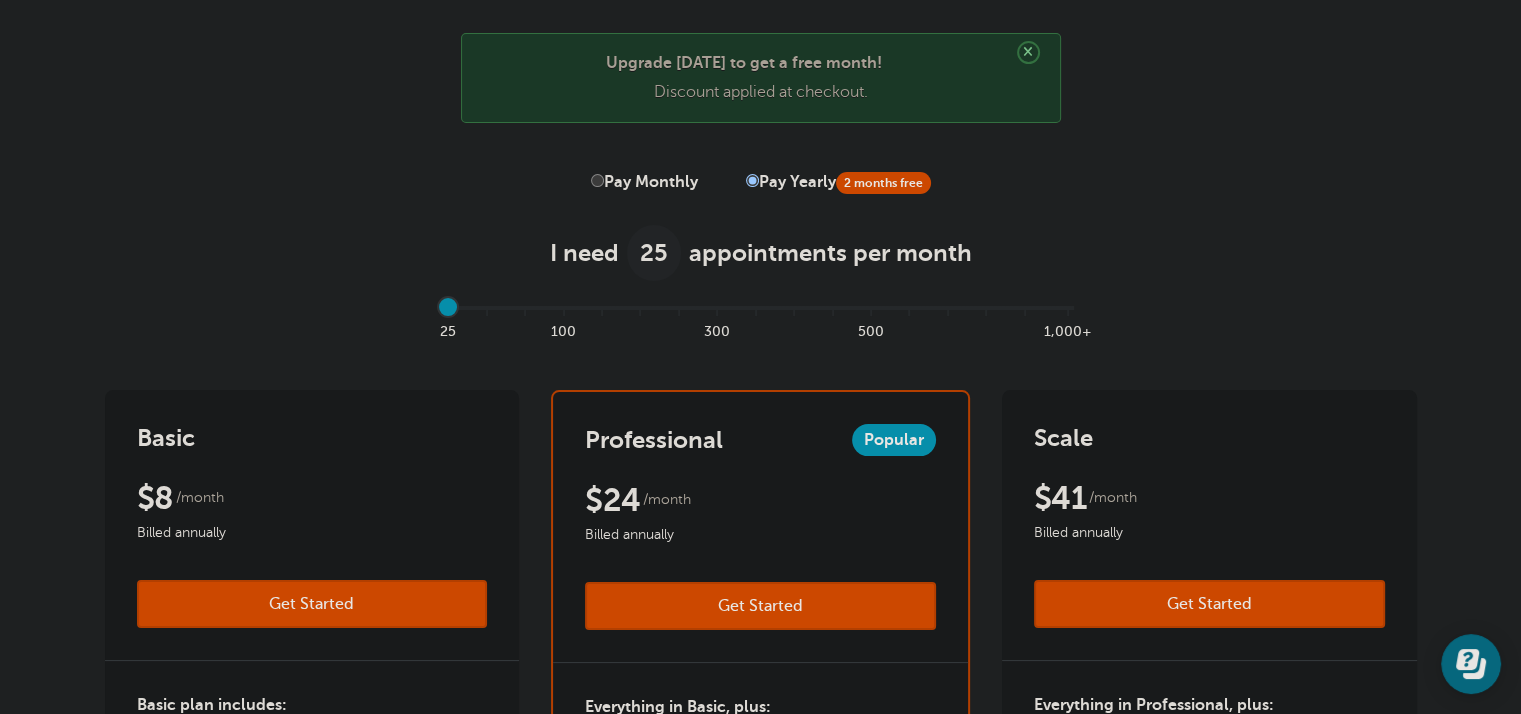 scroll, scrollTop: 0, scrollLeft: 0, axis: both 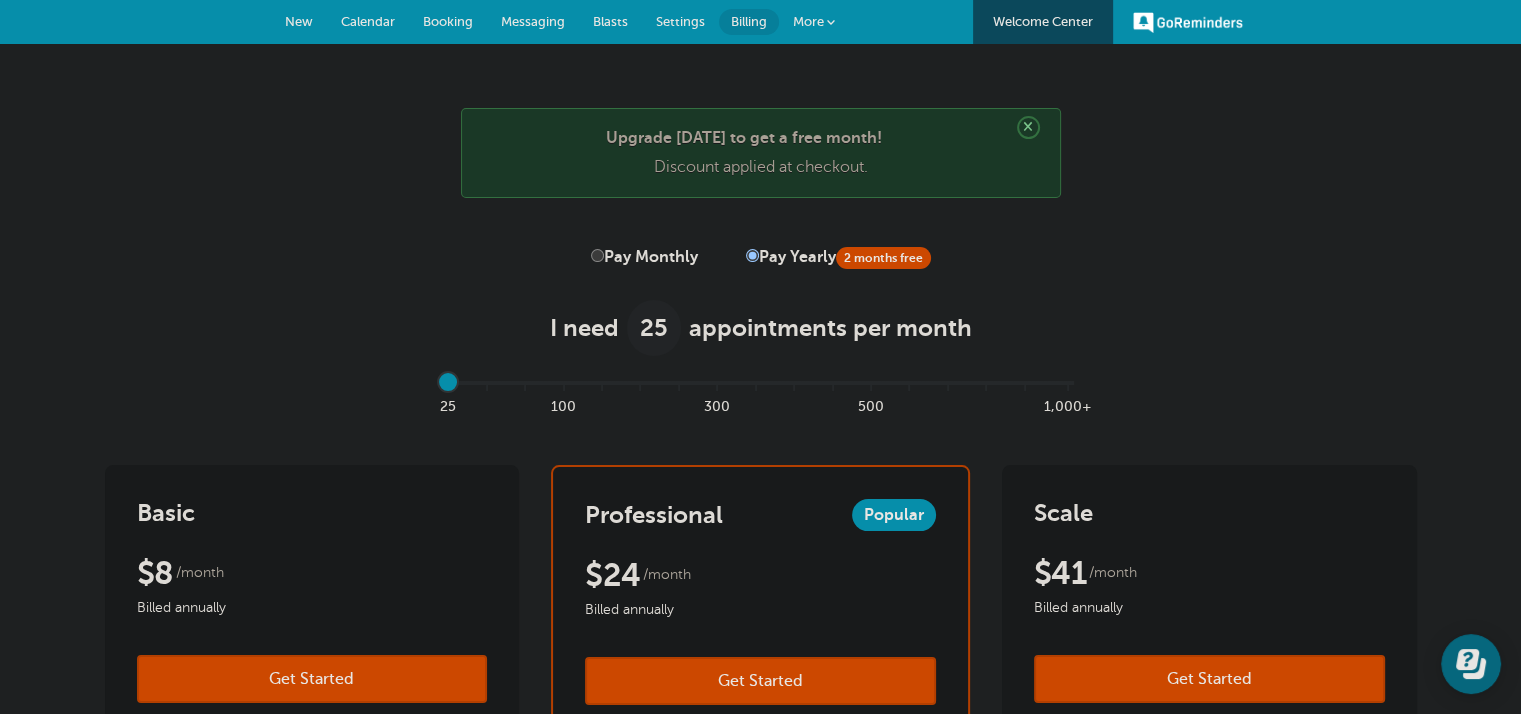 click on "Calendar" at bounding box center (368, 22) 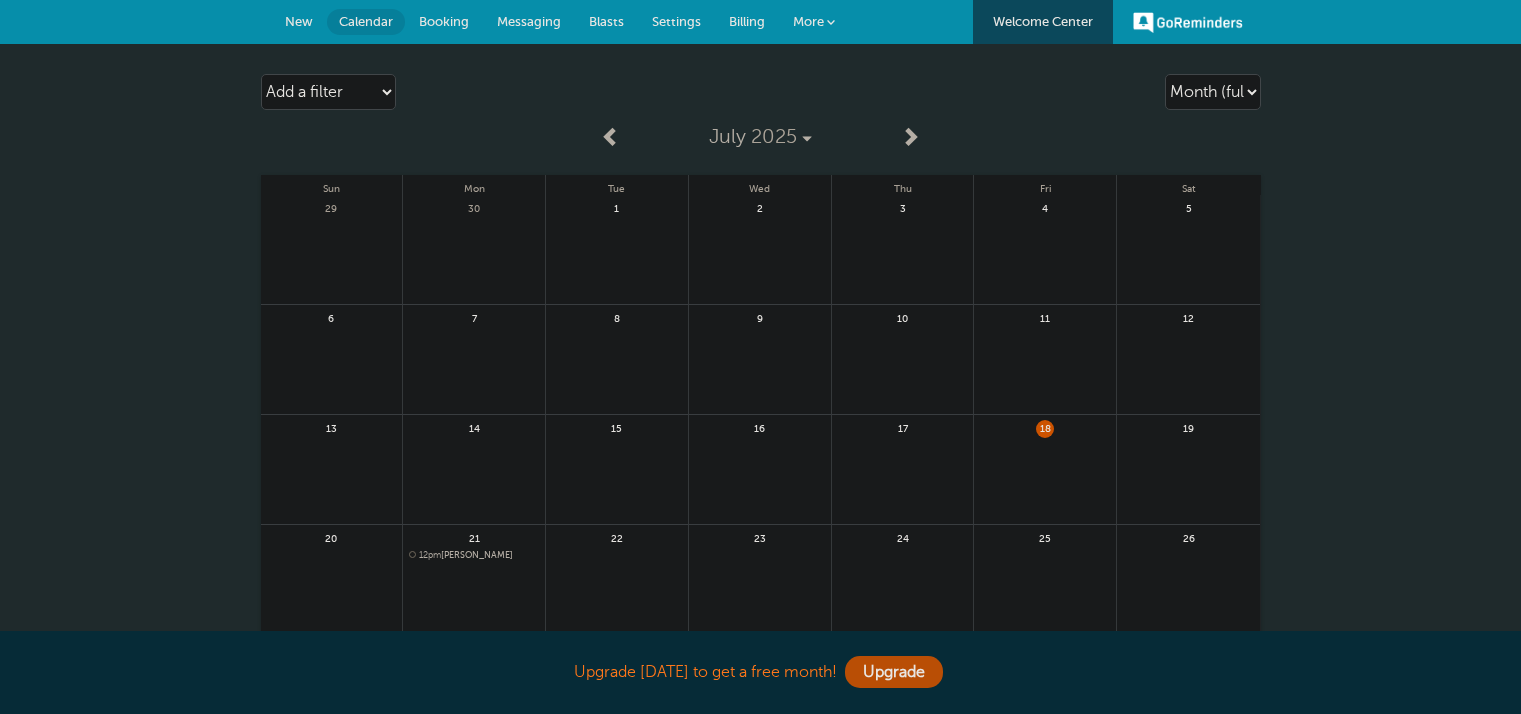 scroll, scrollTop: 0, scrollLeft: 0, axis: both 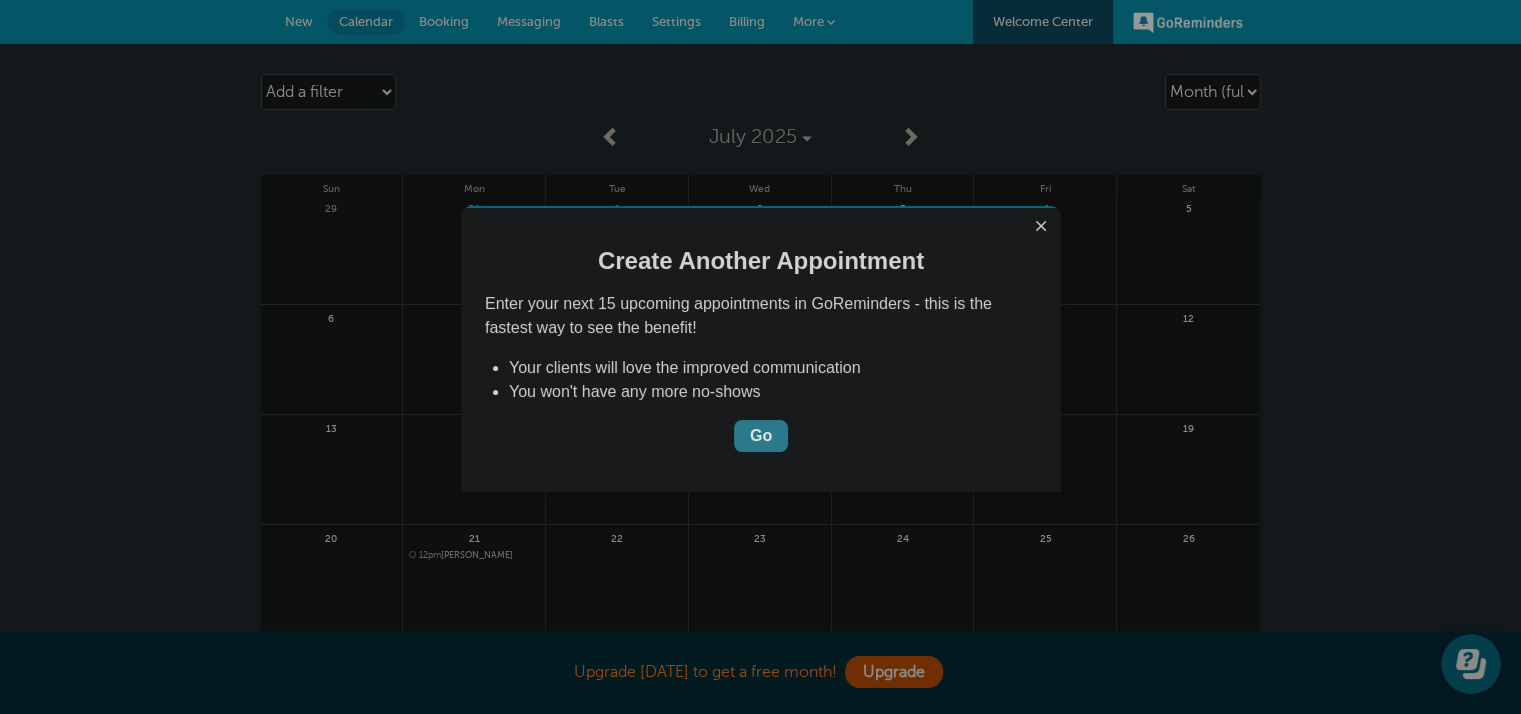click on "Go" at bounding box center [761, 436] 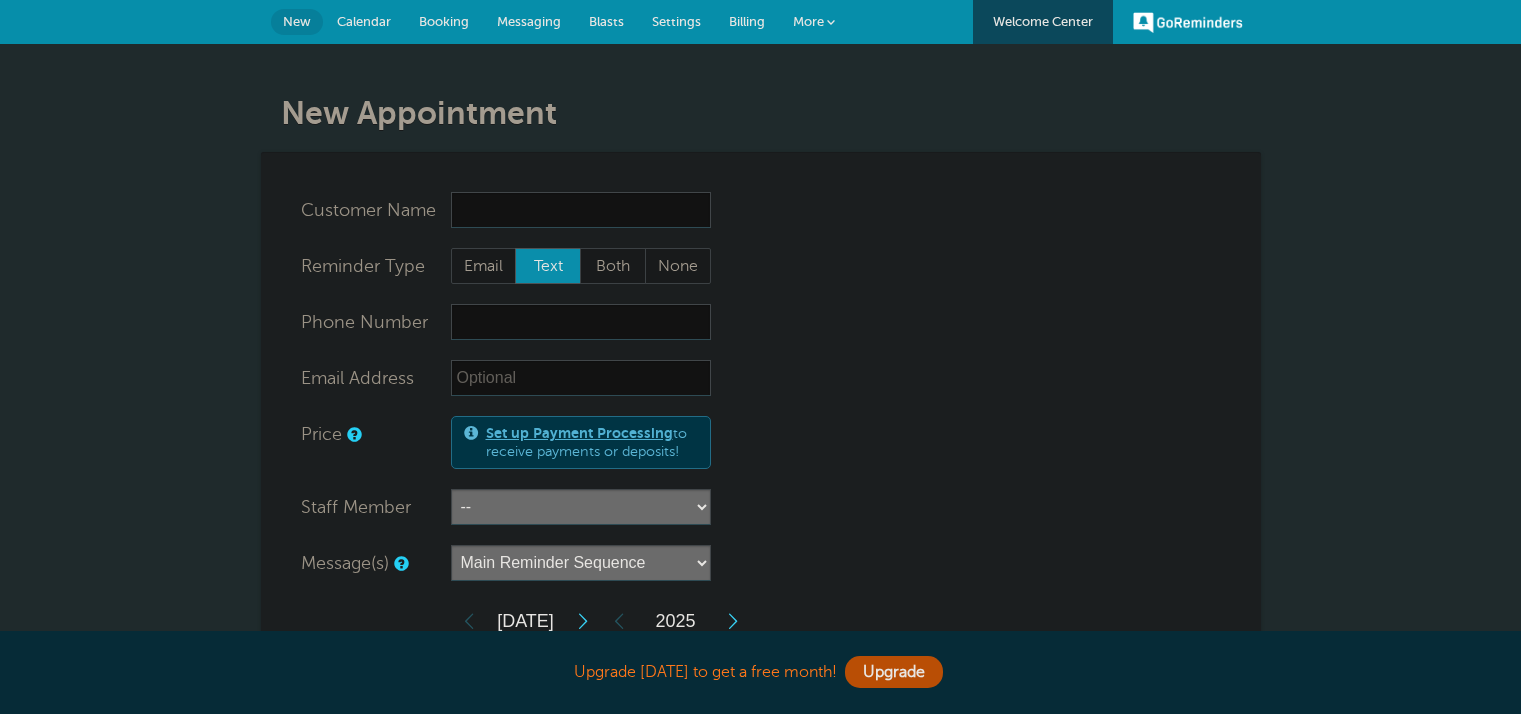 scroll, scrollTop: 0, scrollLeft: 0, axis: both 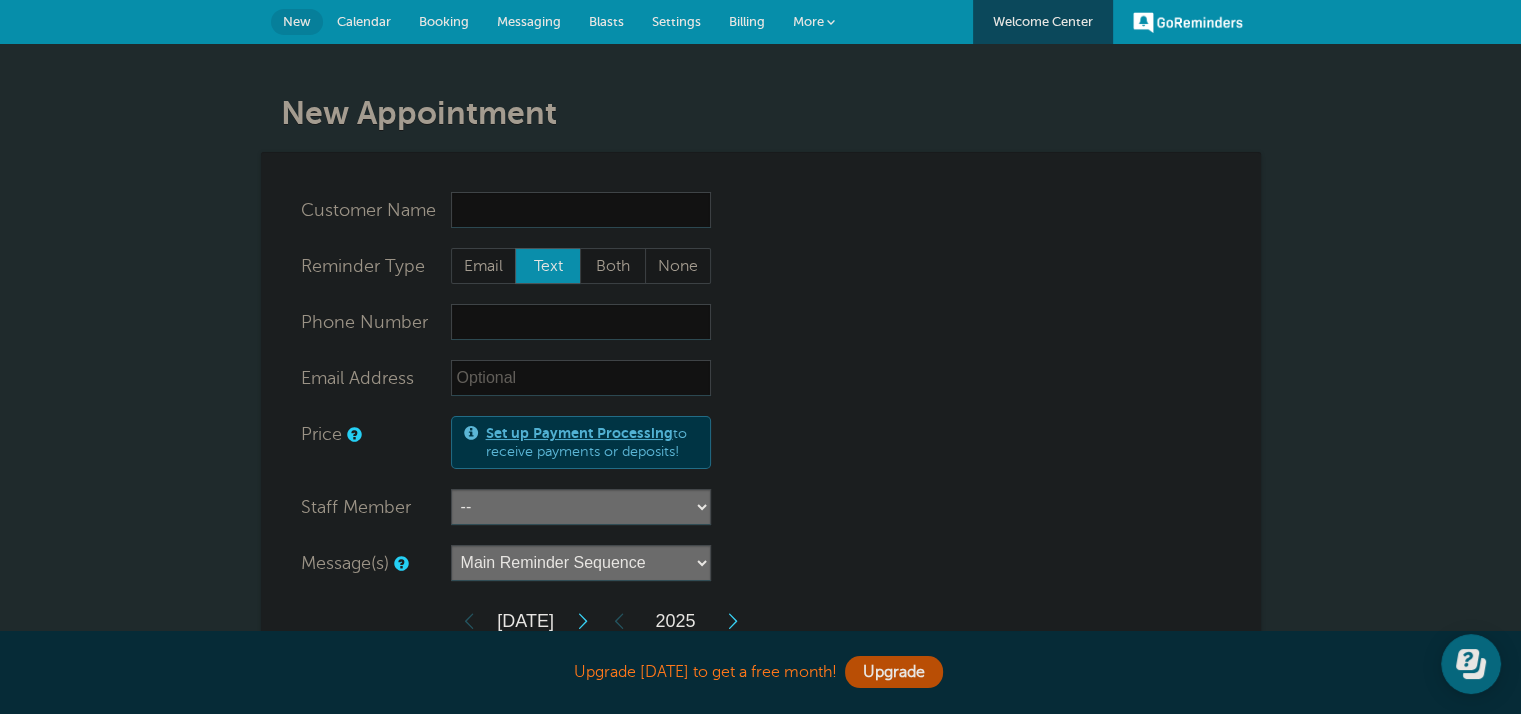 click on "Calendar" at bounding box center [364, 21] 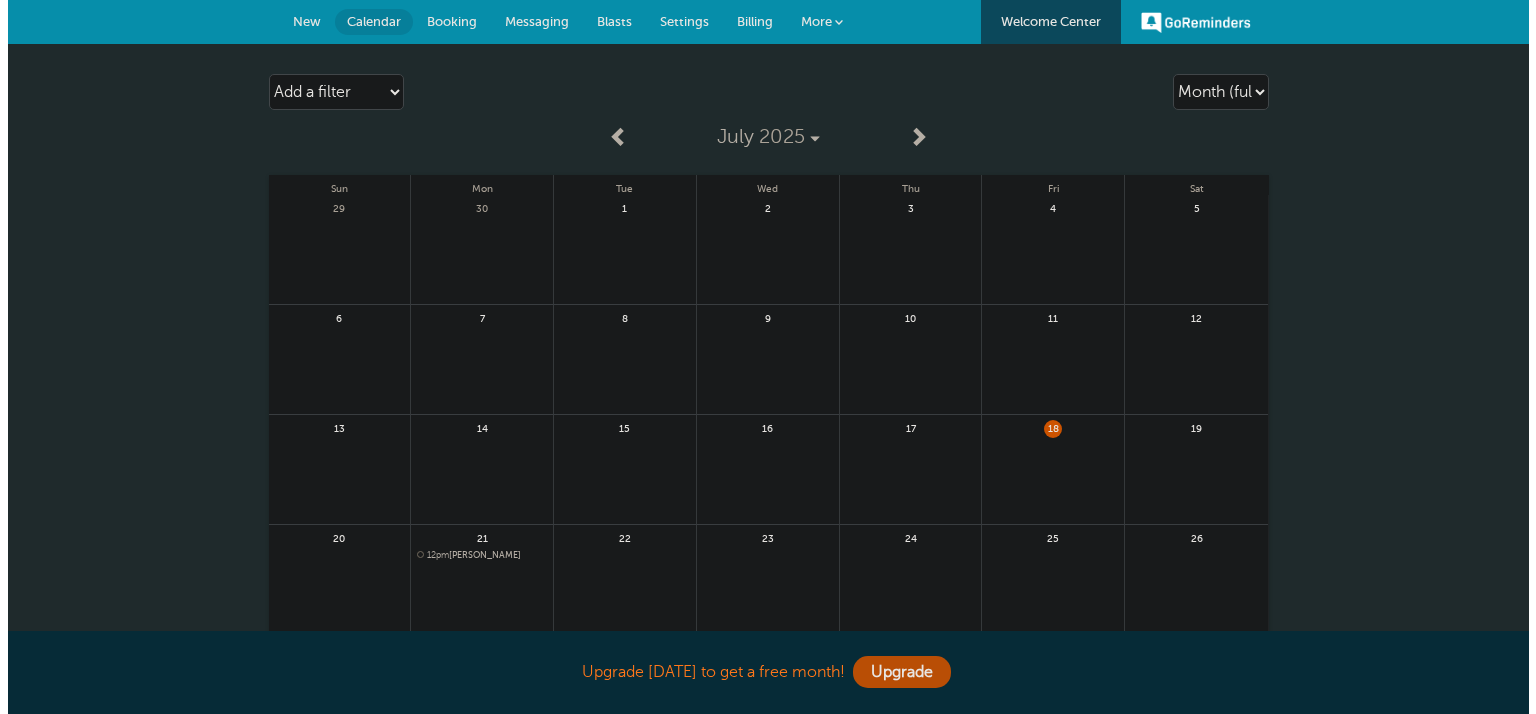 scroll, scrollTop: 0, scrollLeft: 0, axis: both 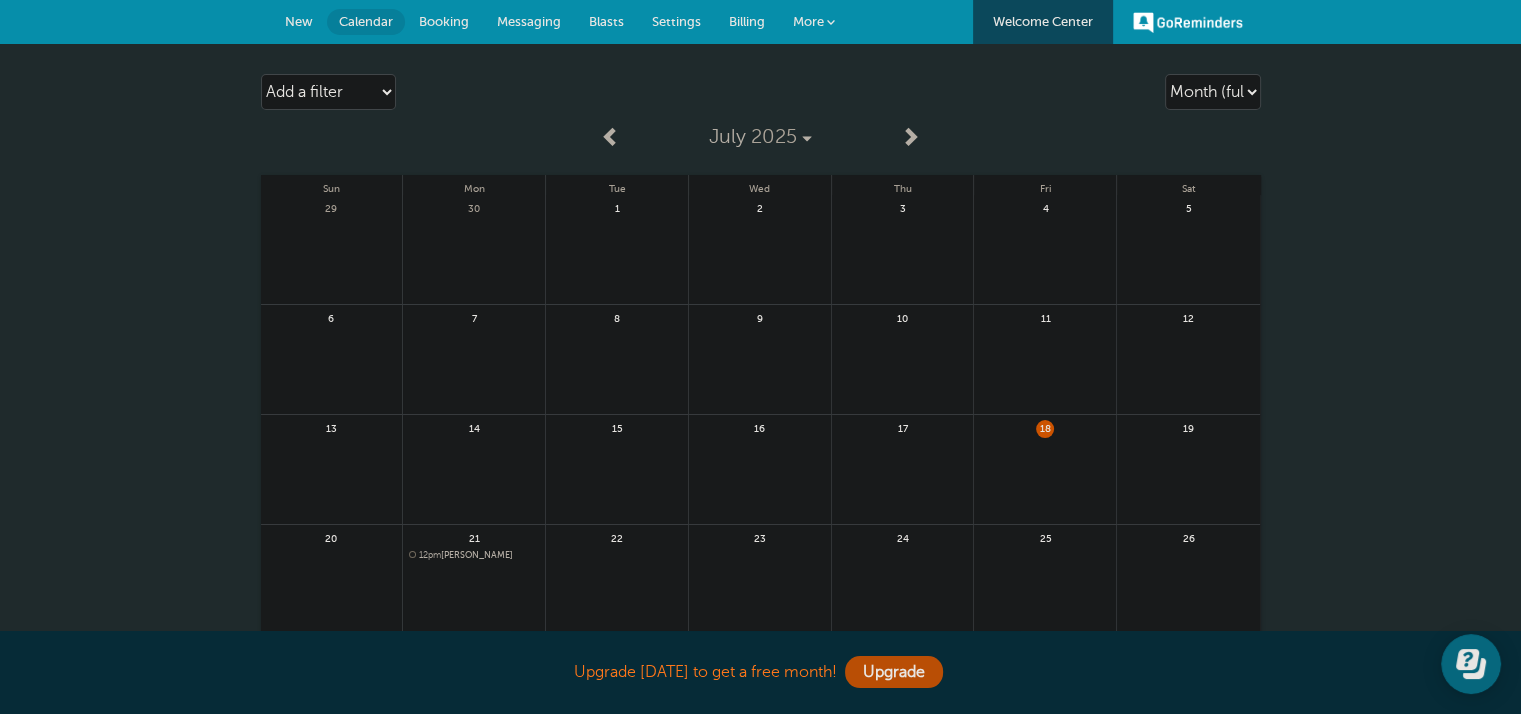 click on "12pm" at bounding box center (430, 555) 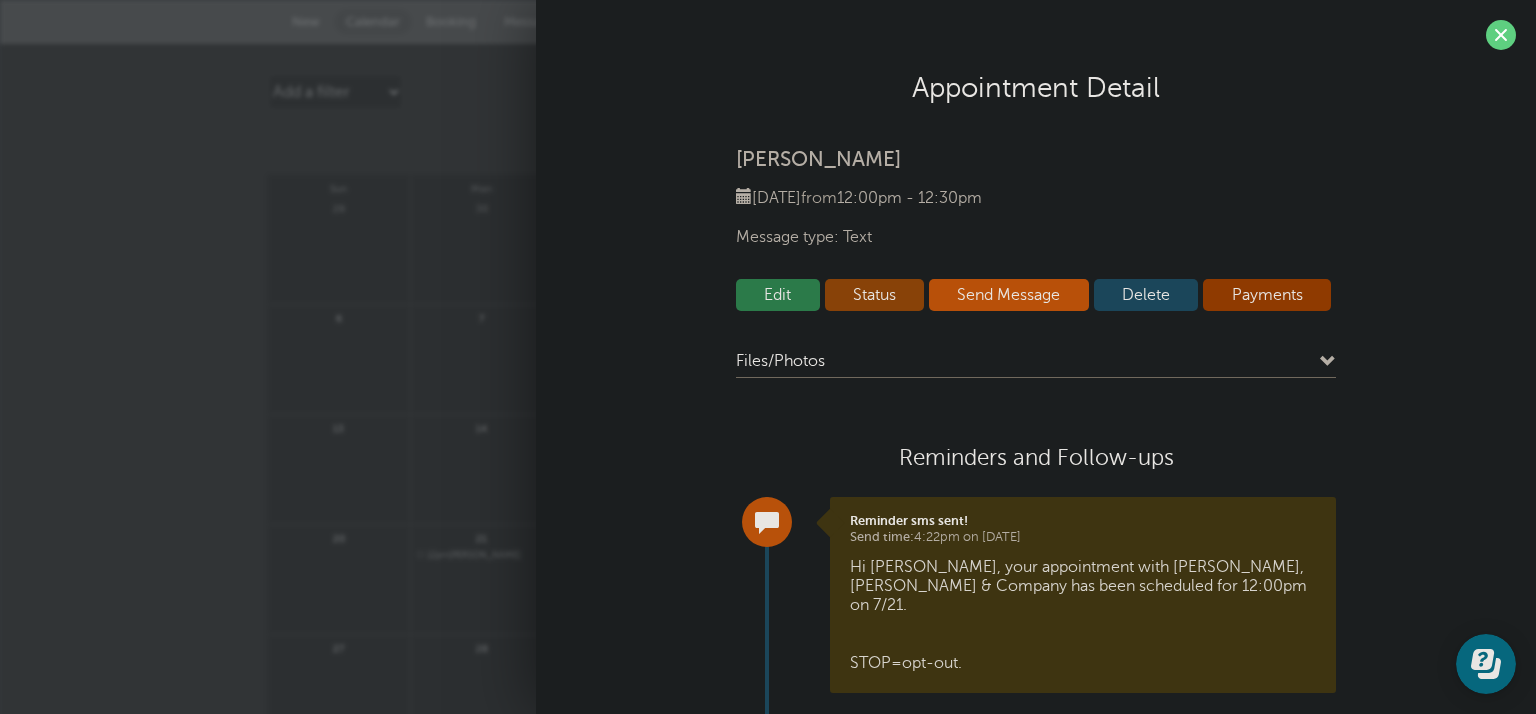 scroll, scrollTop: 0, scrollLeft: 0, axis: both 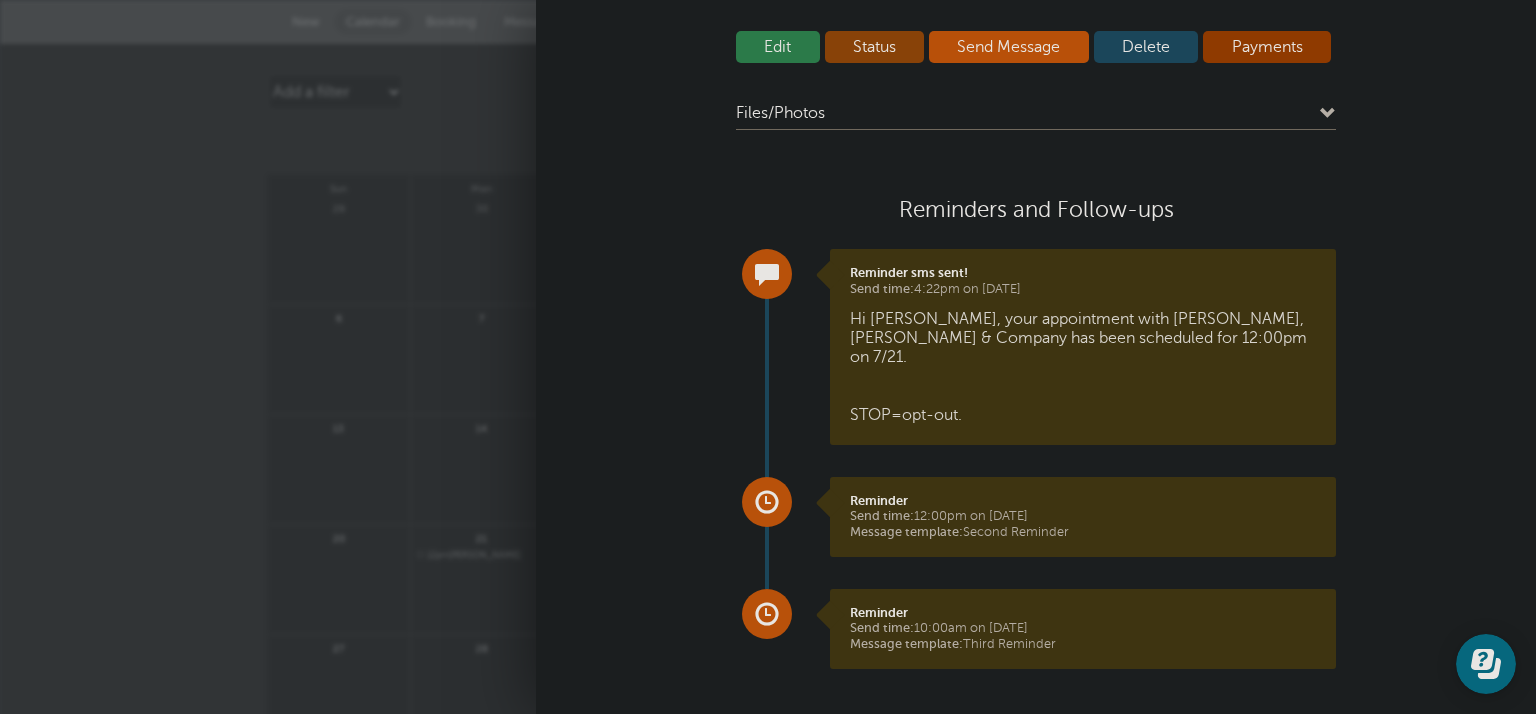 click on "Payments" at bounding box center [1267, 47] 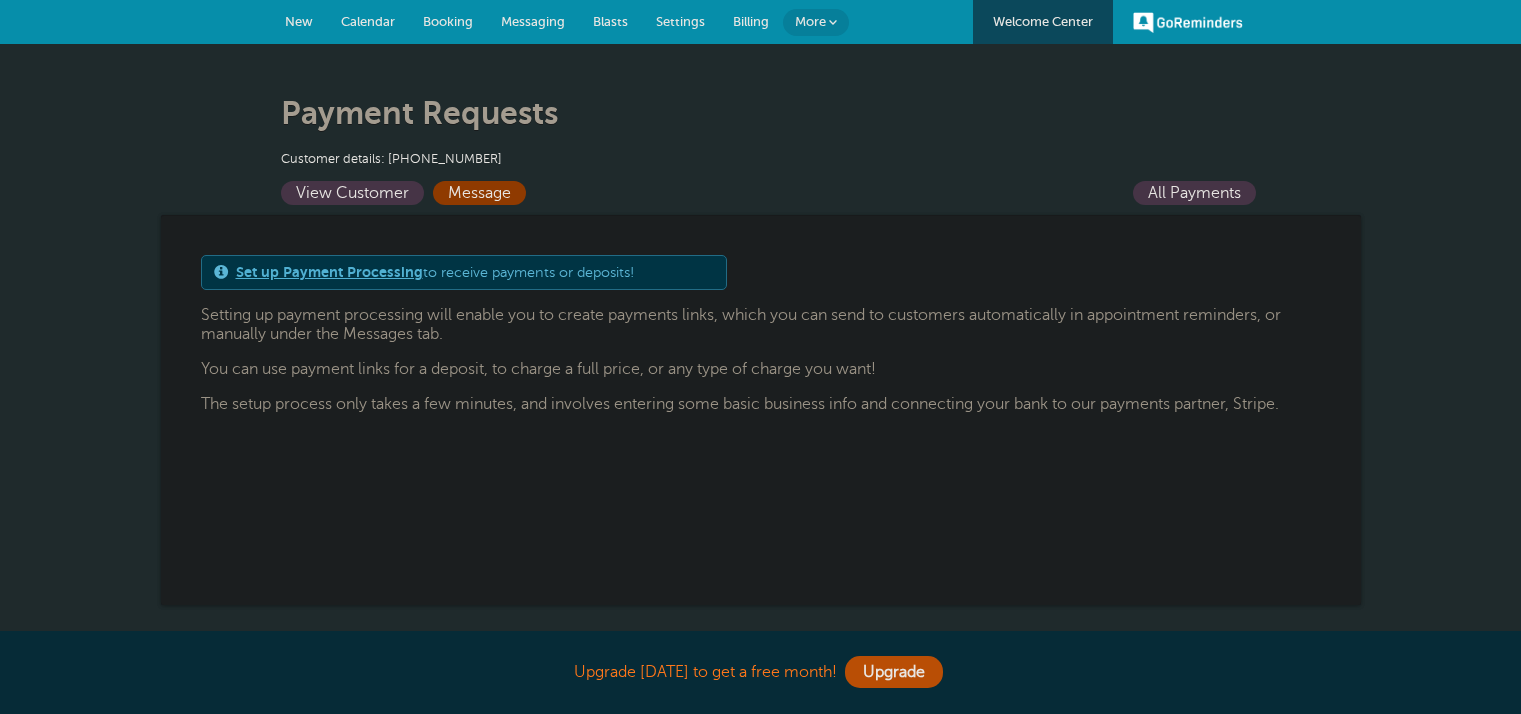 scroll, scrollTop: 0, scrollLeft: 0, axis: both 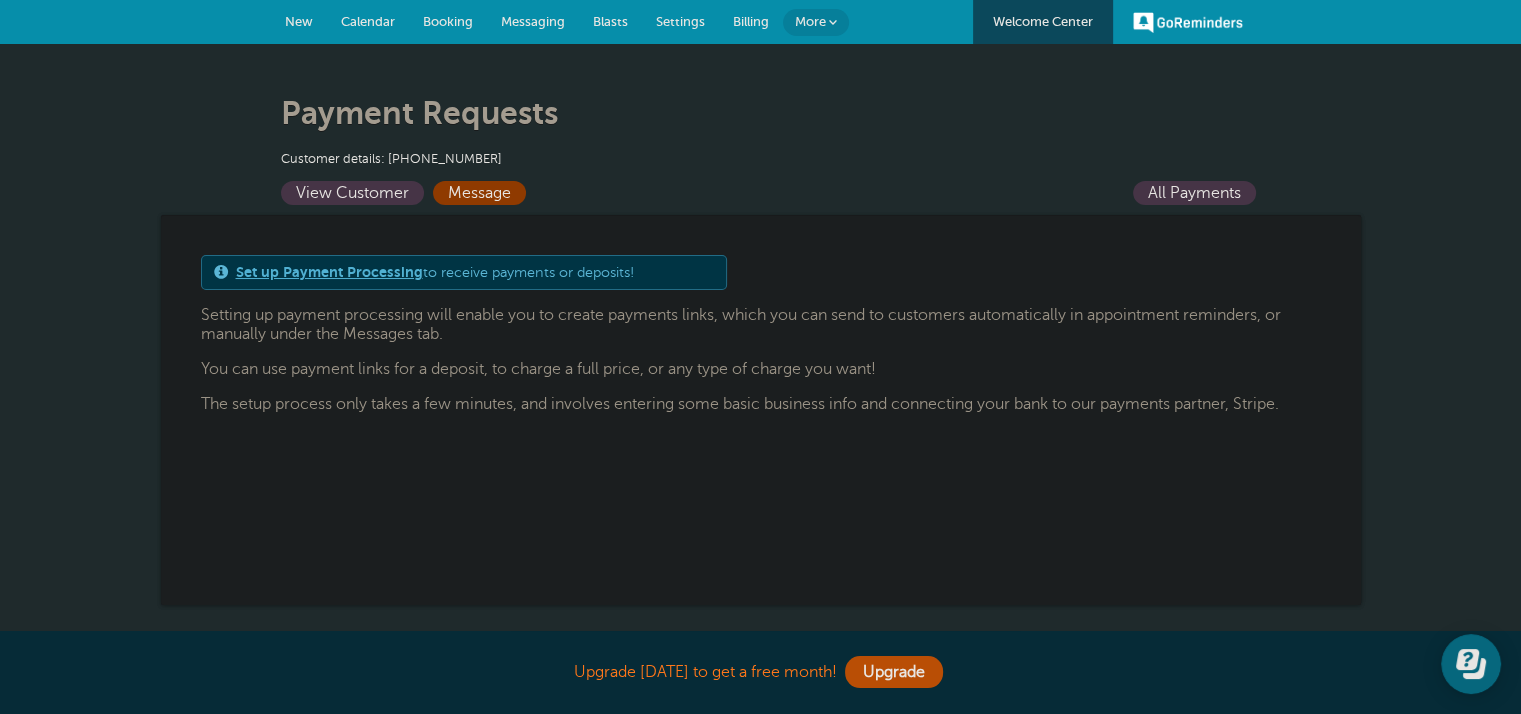 click on "View Customer" at bounding box center (352, 193) 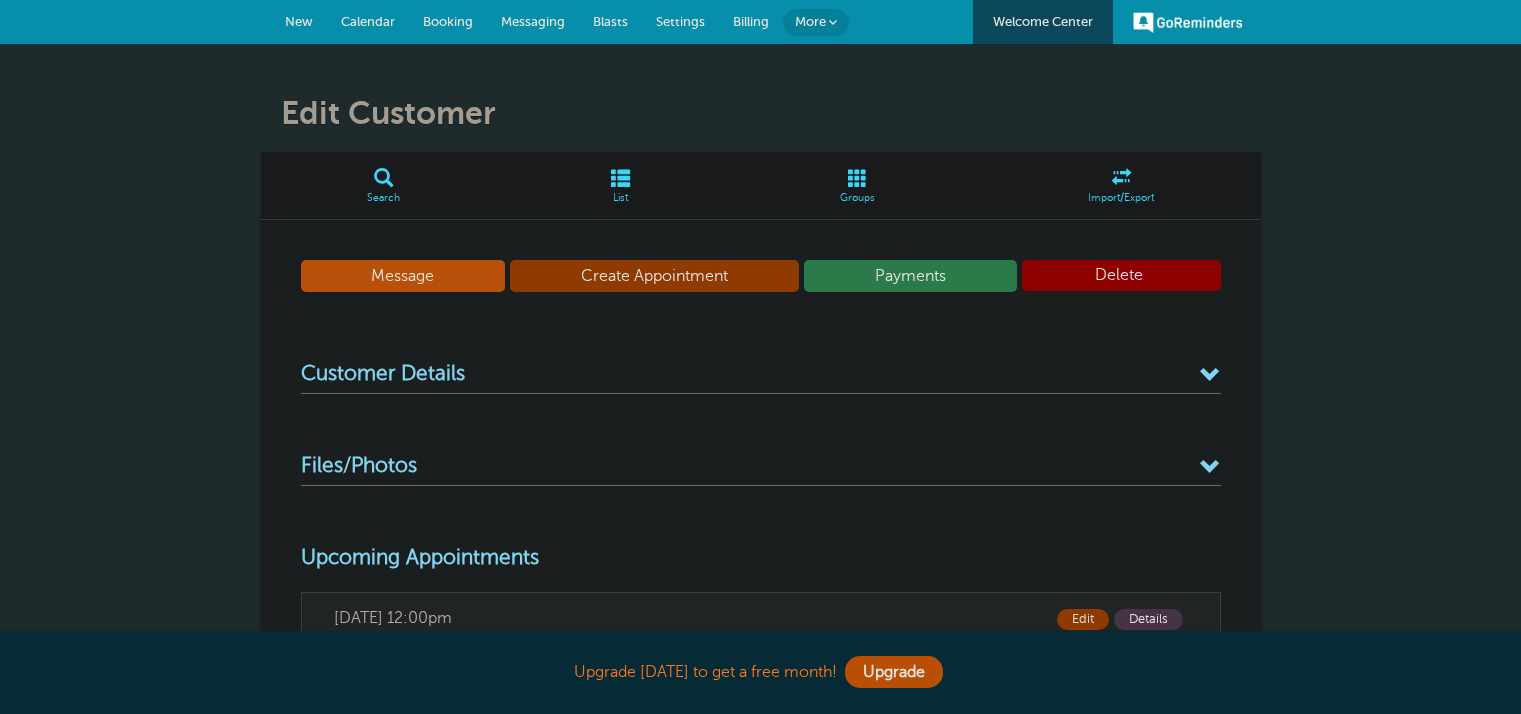scroll, scrollTop: 0, scrollLeft: 0, axis: both 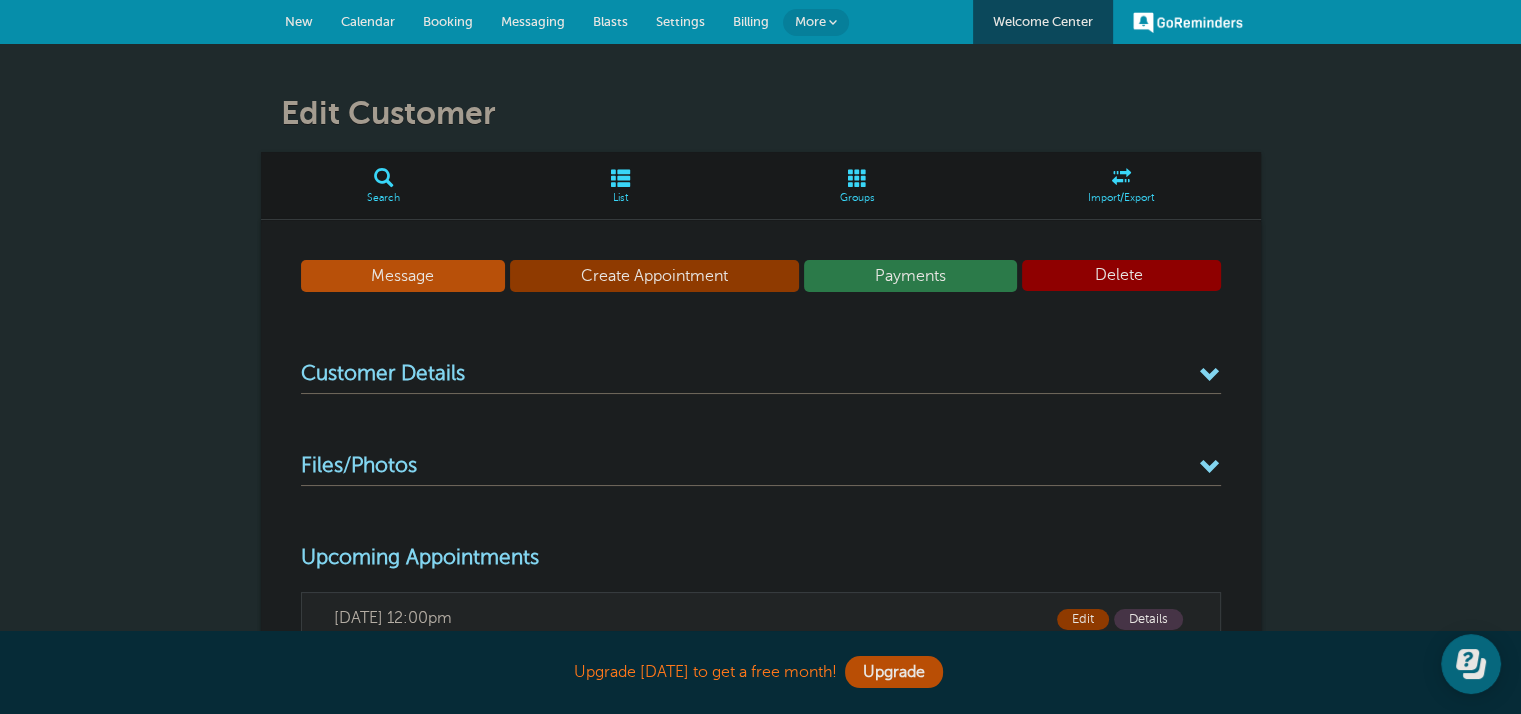 click on "Booking" at bounding box center [448, 21] 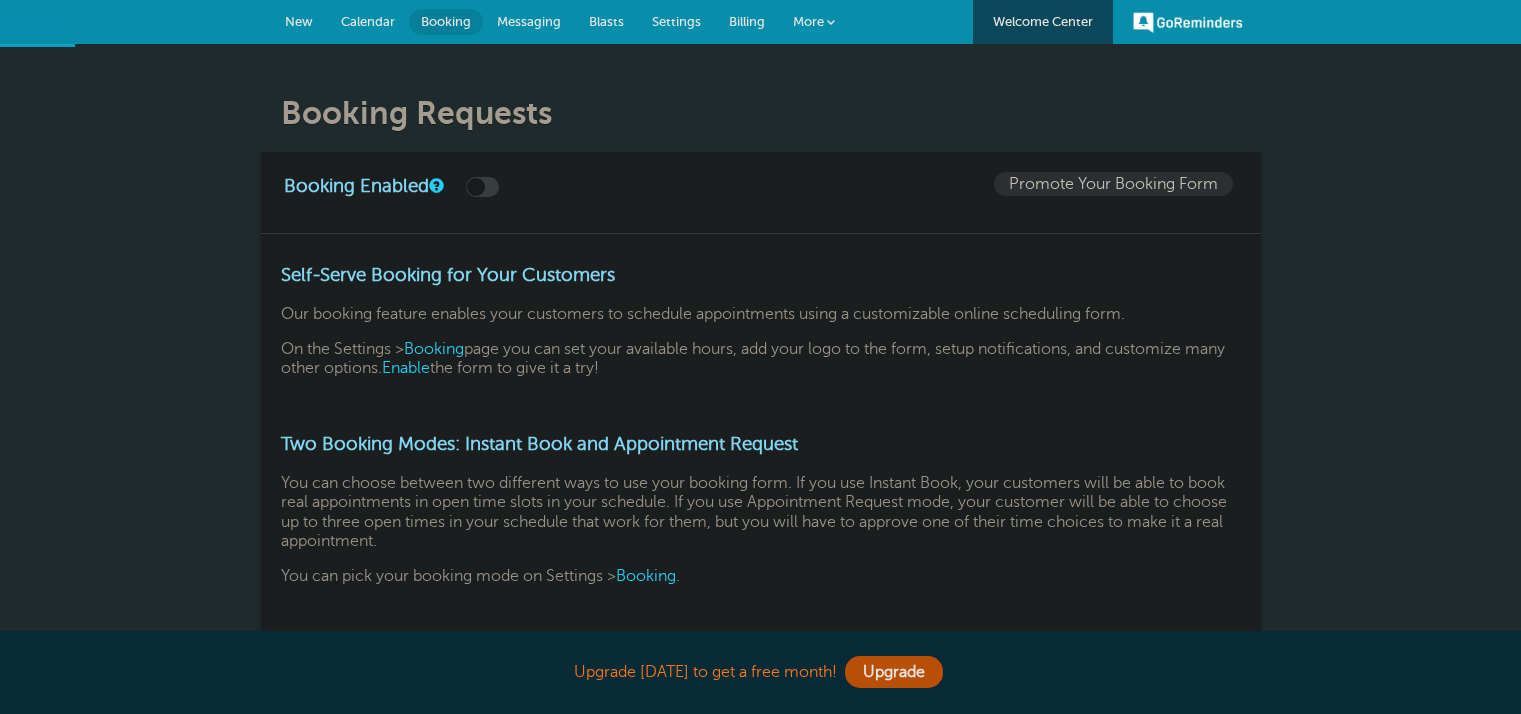 scroll, scrollTop: 0, scrollLeft: 0, axis: both 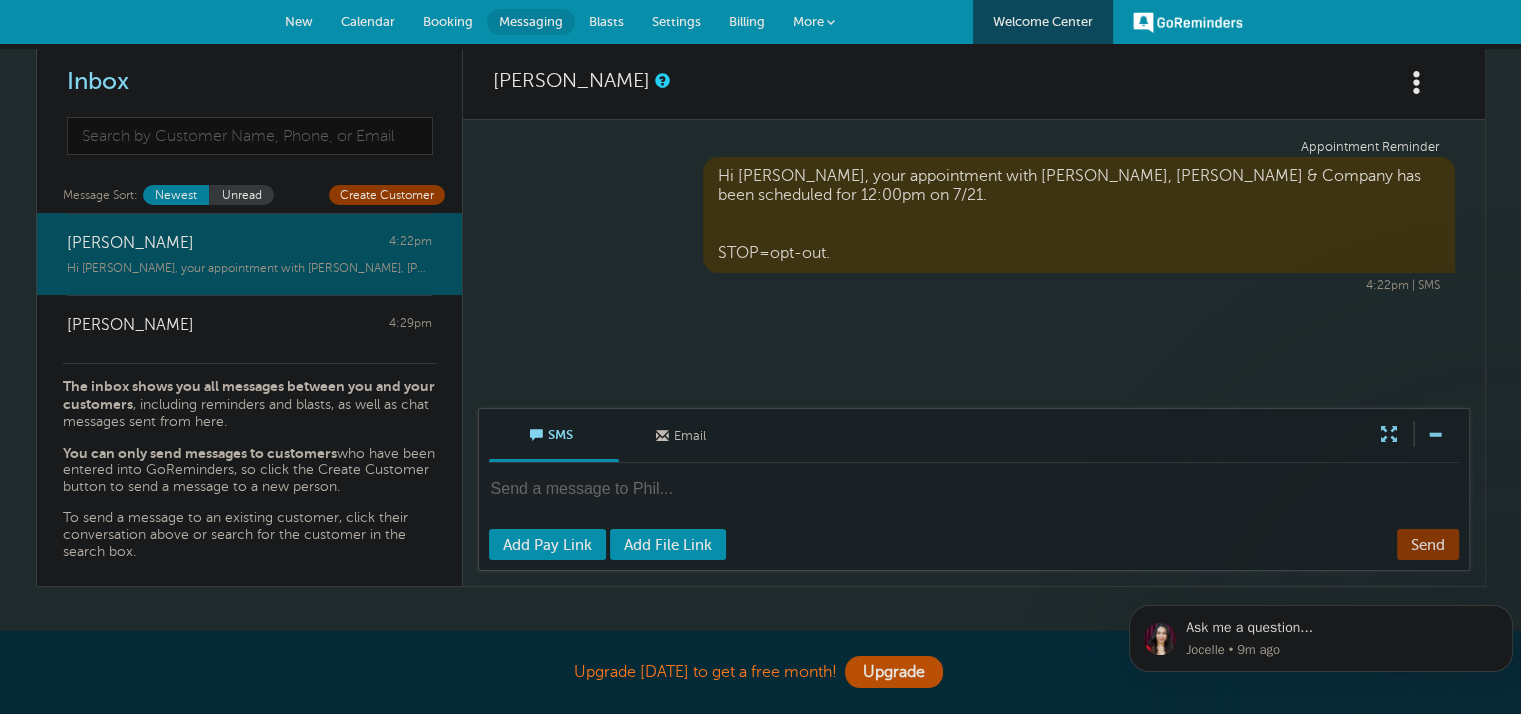 click at bounding box center (976, 502) 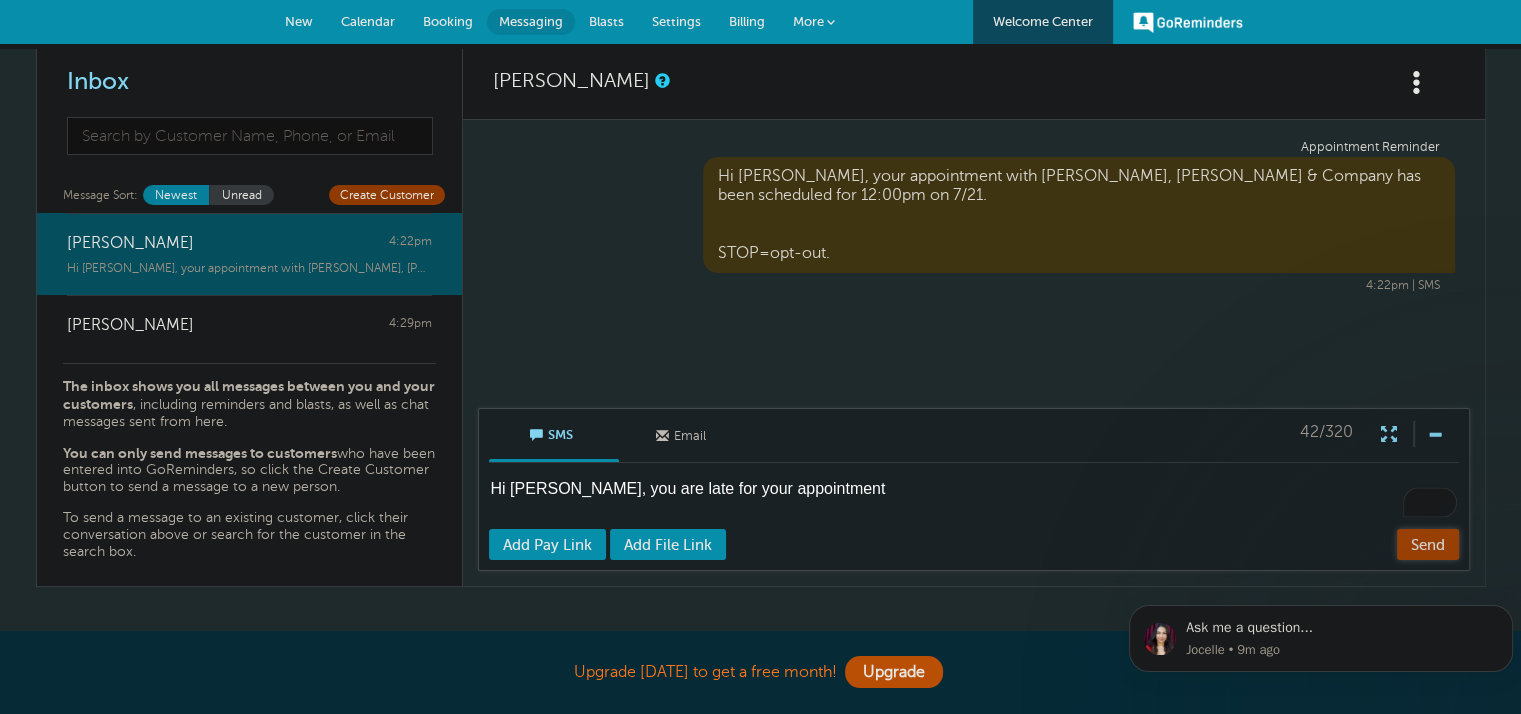 type on "Hi [PERSON_NAME], you are late for your appointment" 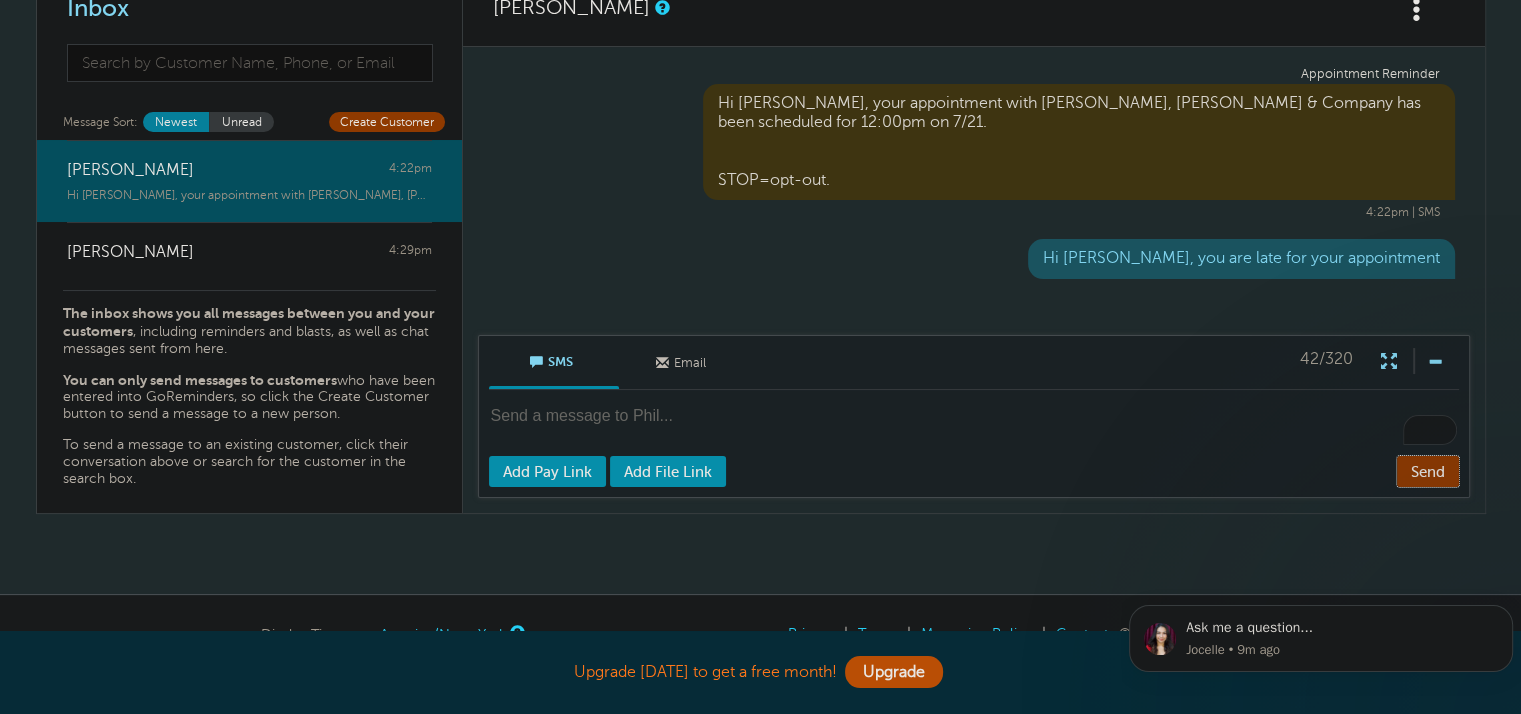 scroll, scrollTop: 0, scrollLeft: 0, axis: both 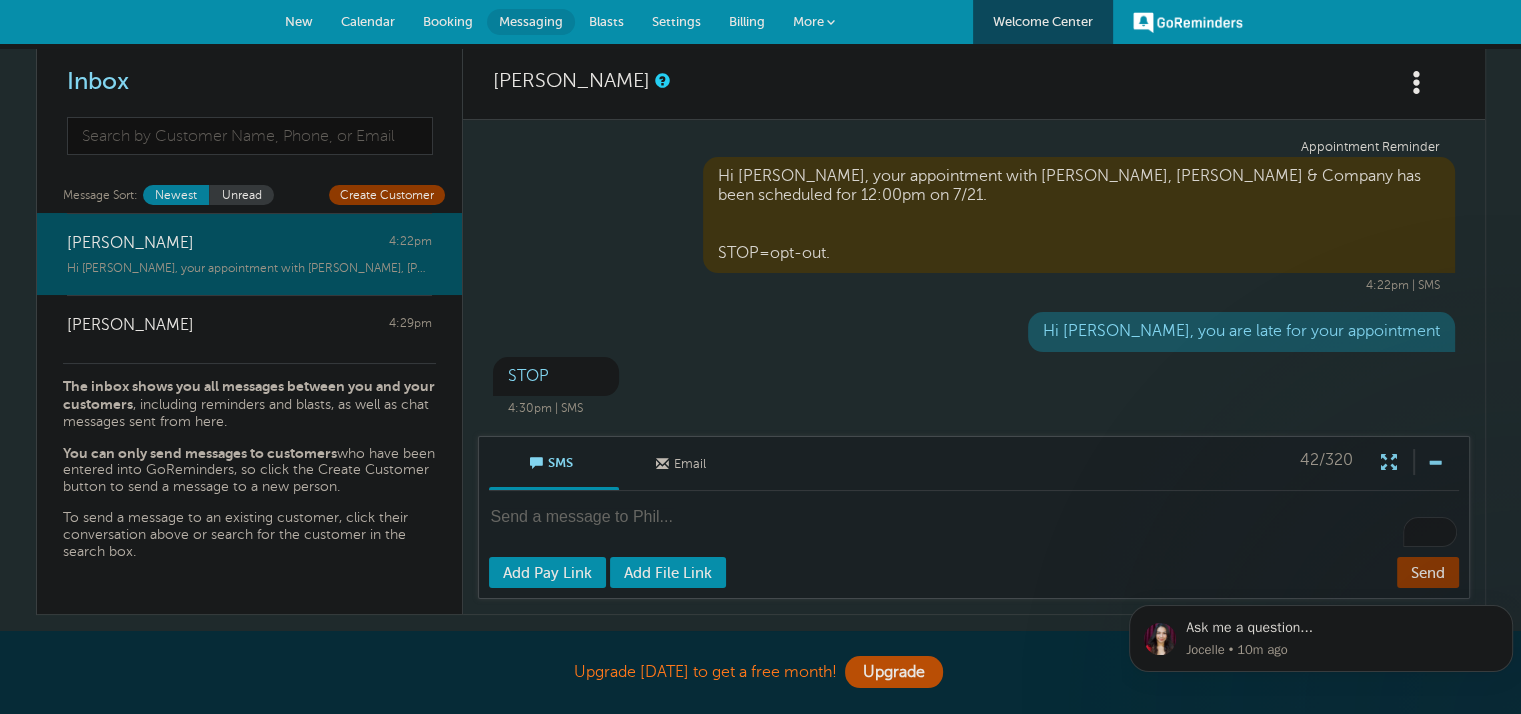 click at bounding box center [976, 530] 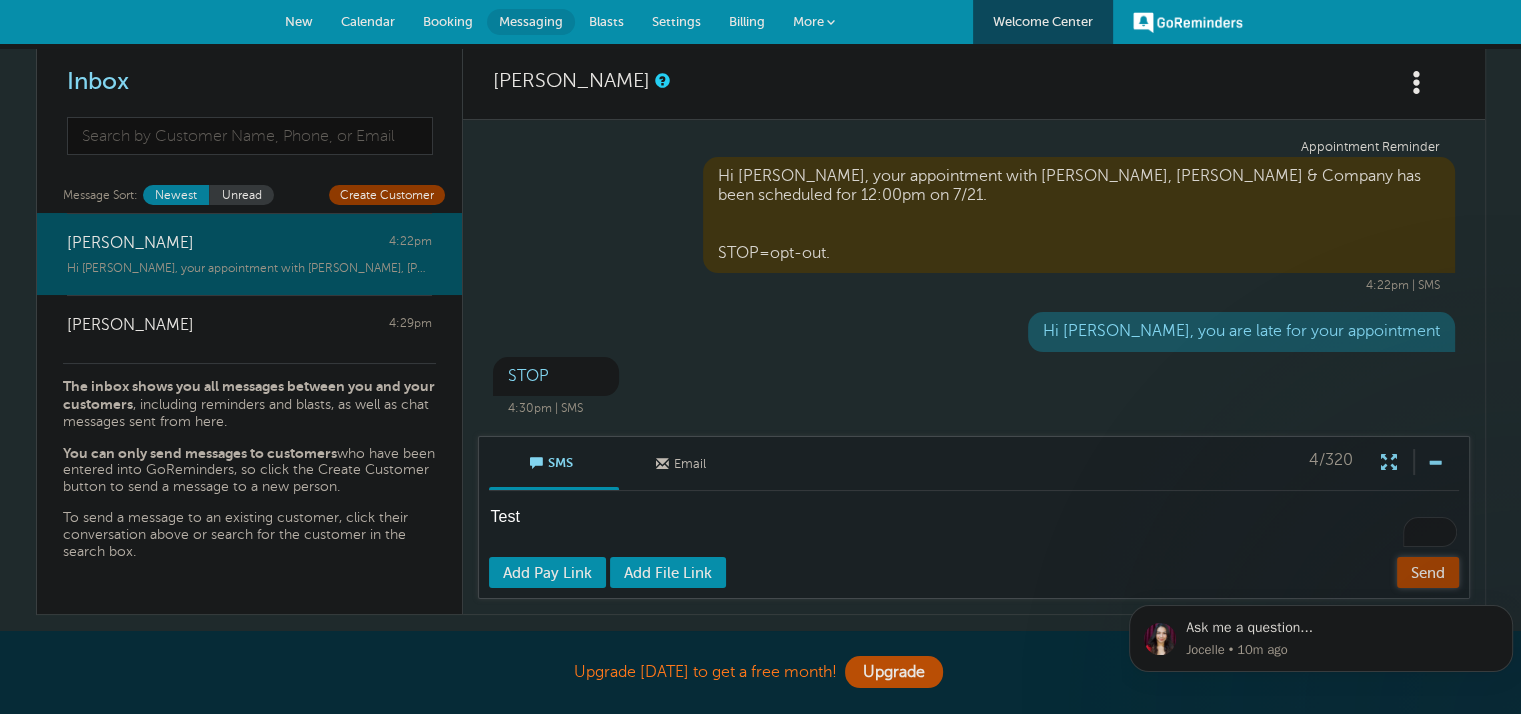 type on "Test" 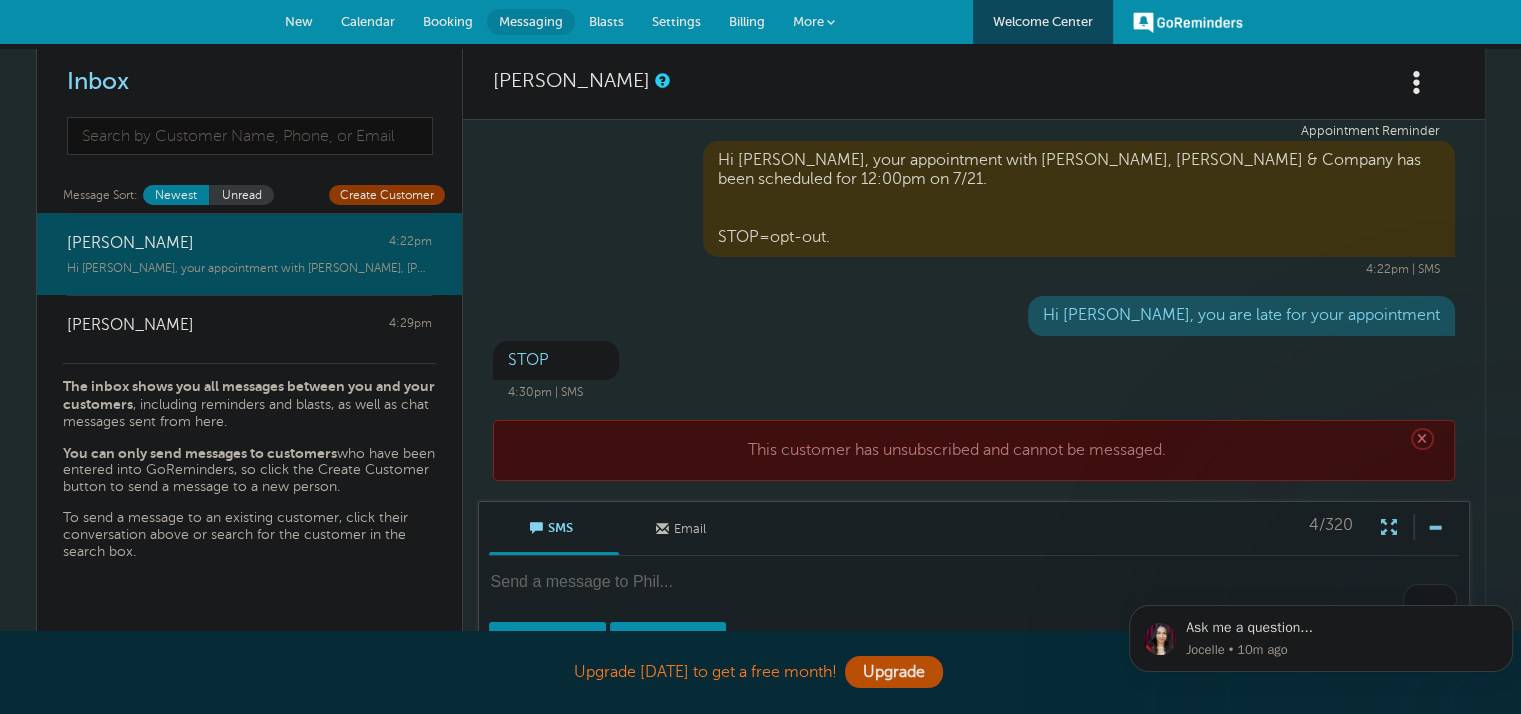 scroll, scrollTop: 0, scrollLeft: 0, axis: both 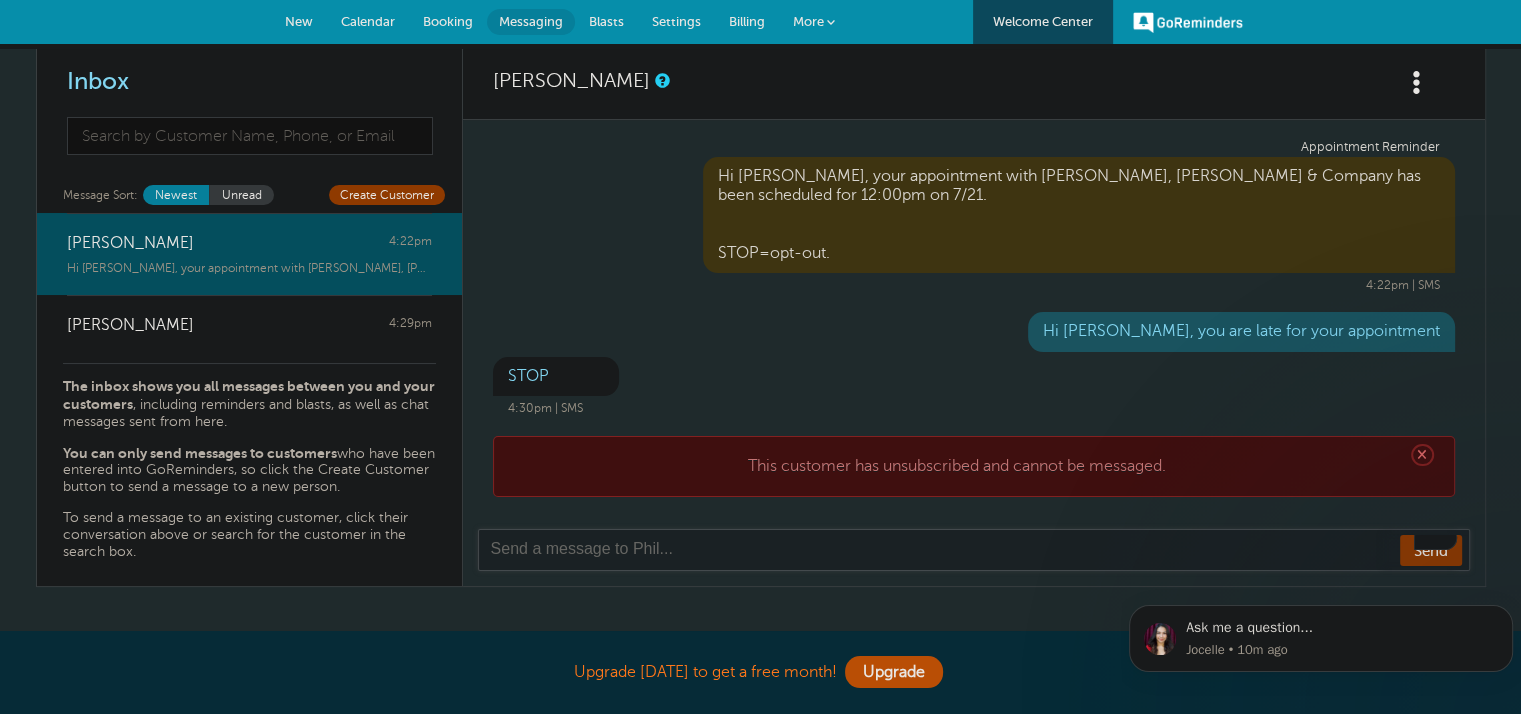 click at bounding box center [976, 550] 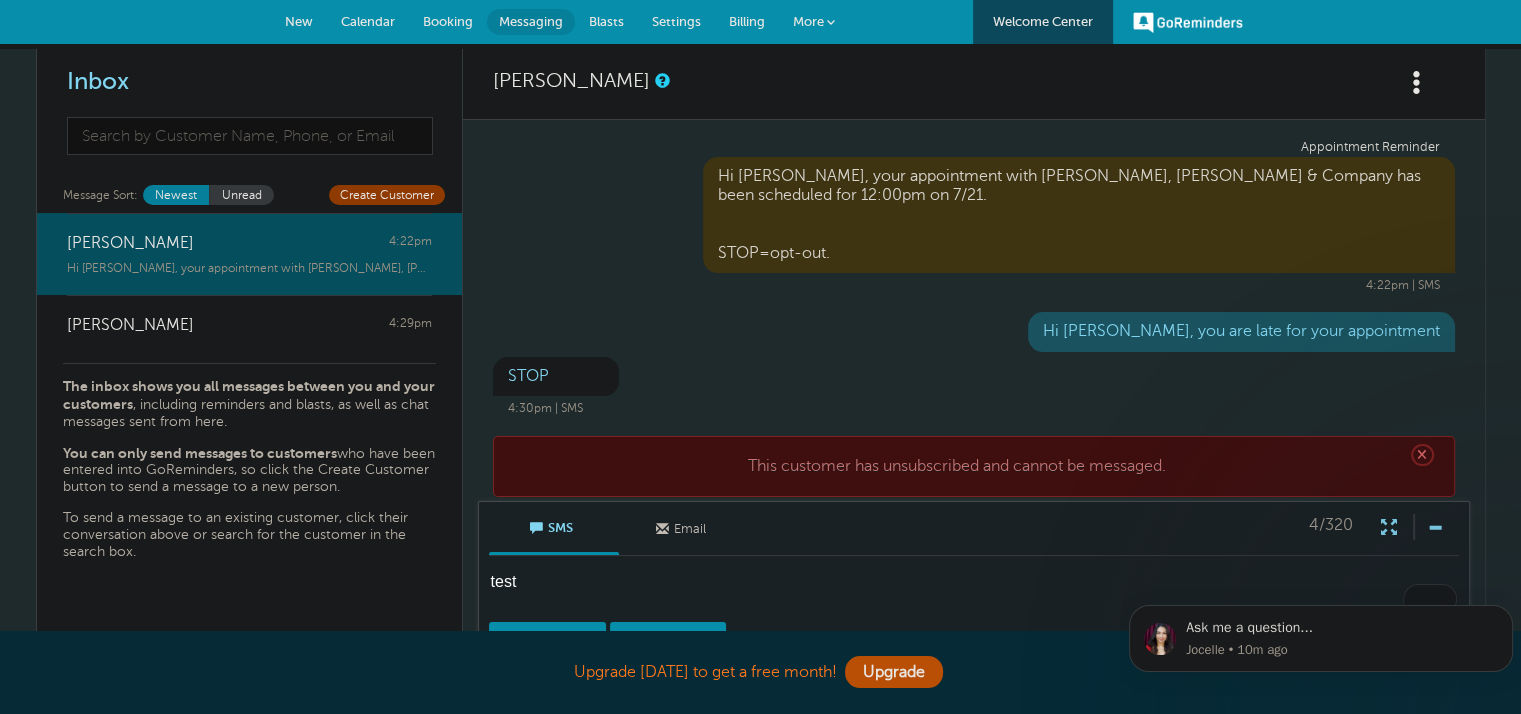 scroll, scrollTop: 100, scrollLeft: 0, axis: vertical 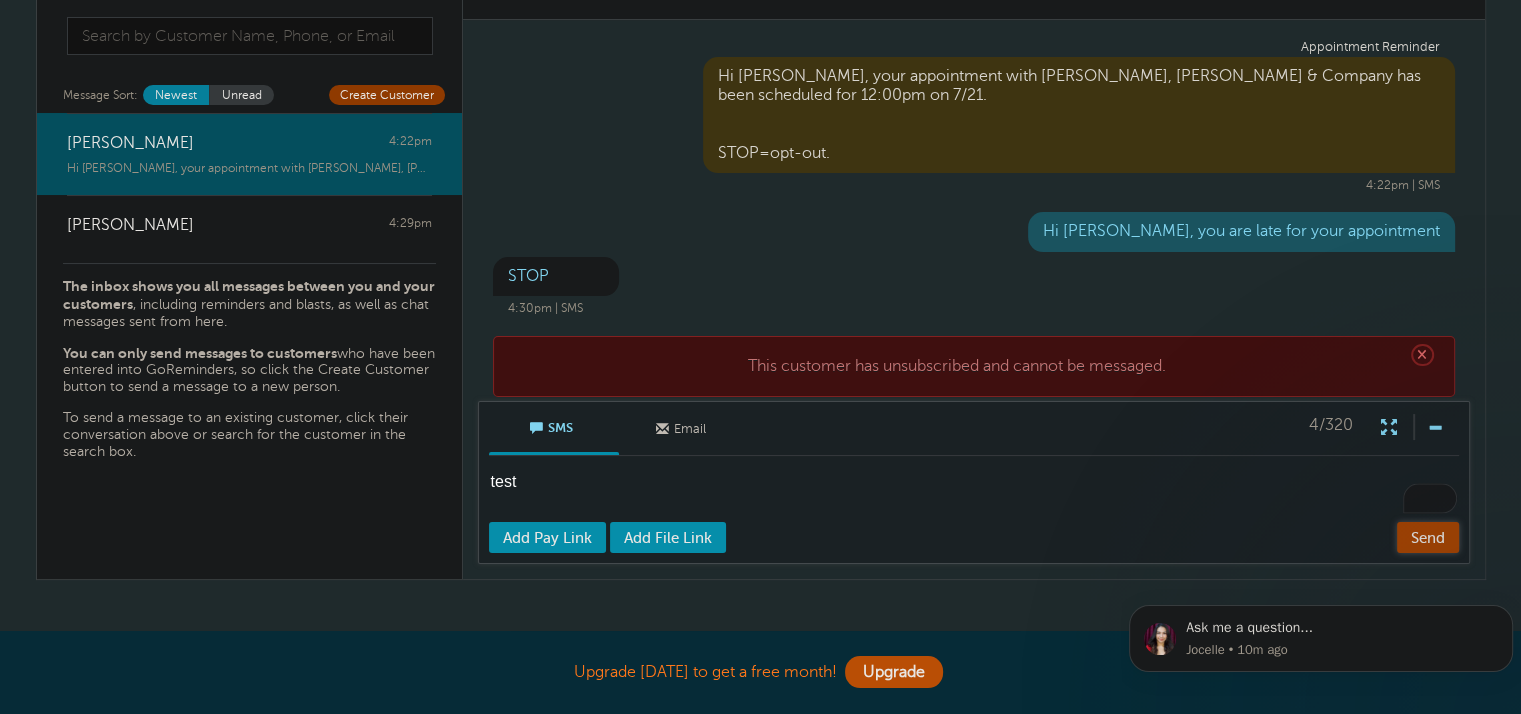 type on "test" 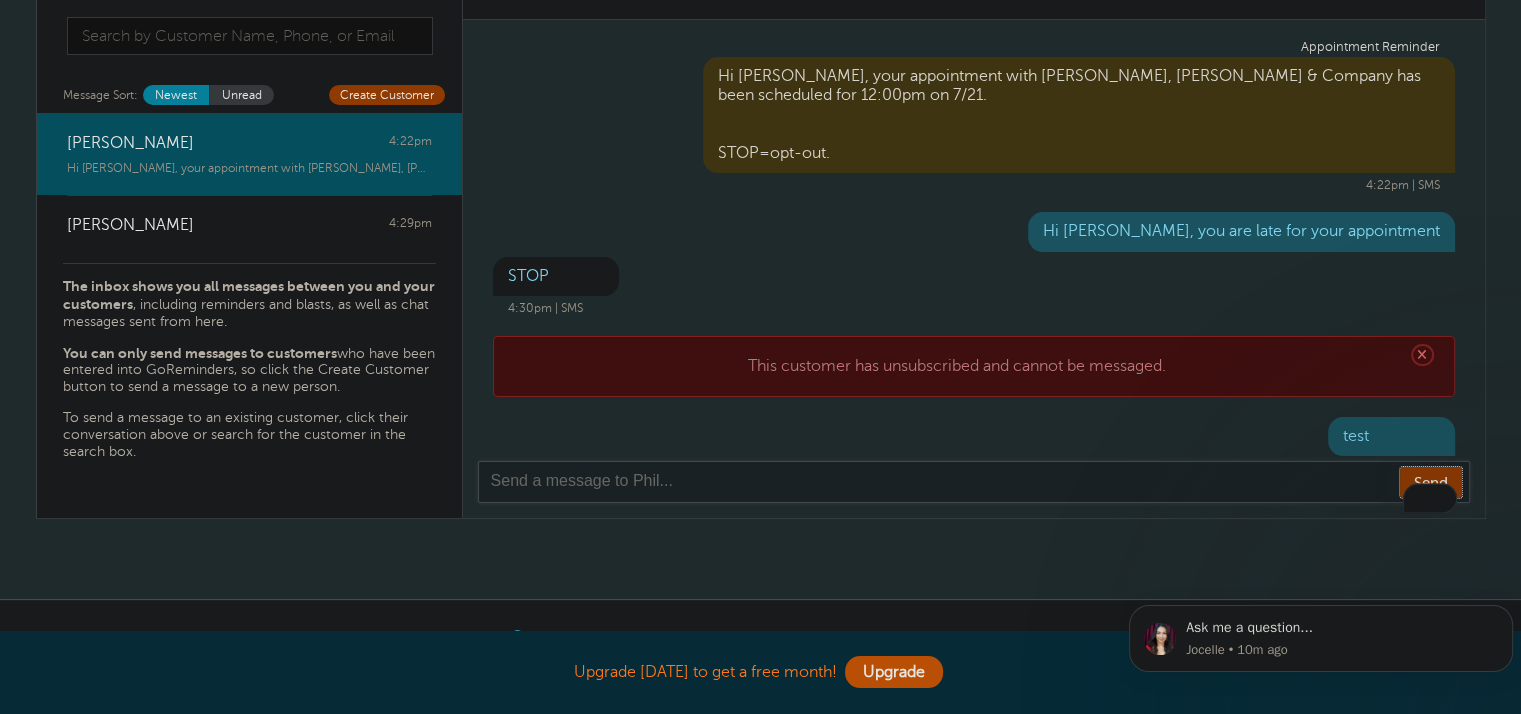 scroll, scrollTop: 0, scrollLeft: 0, axis: both 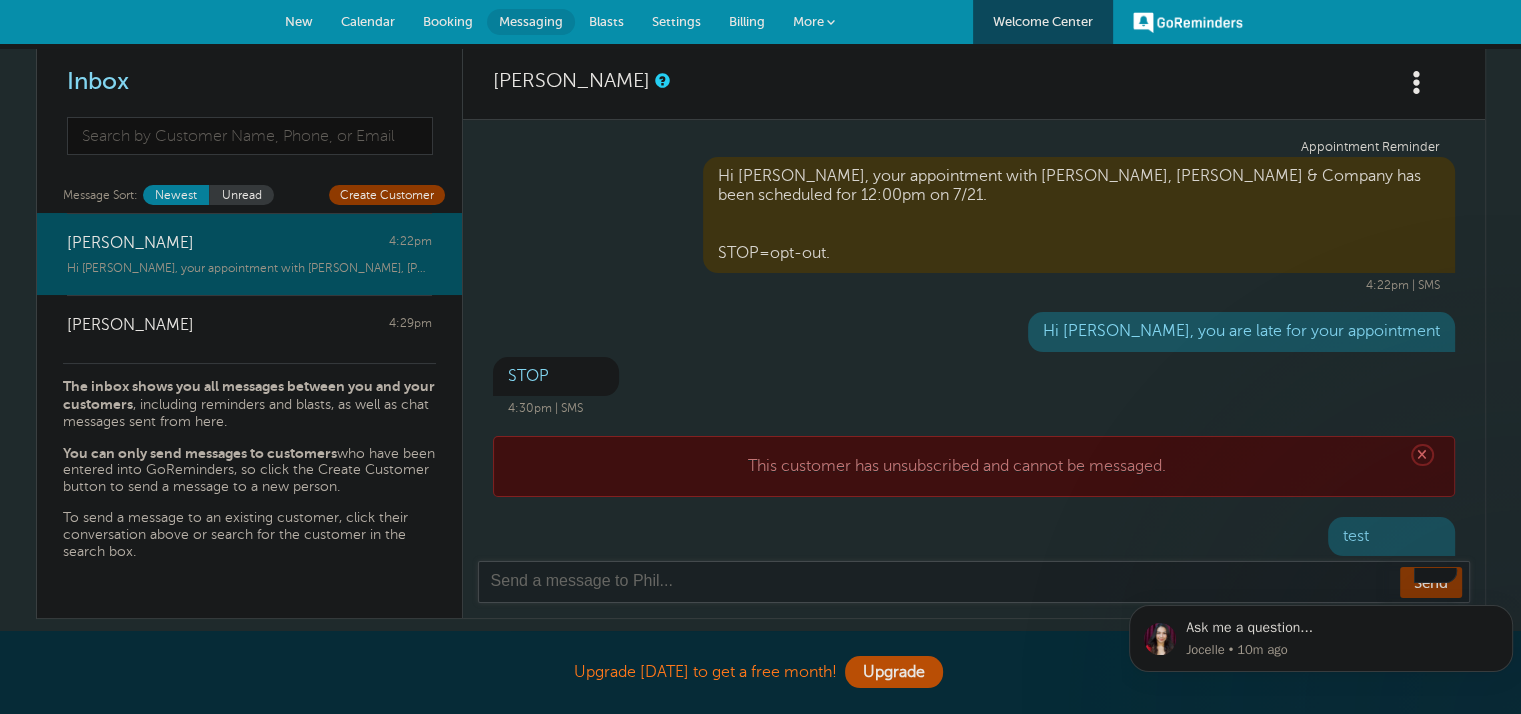 click on "Booking" at bounding box center [448, 21] 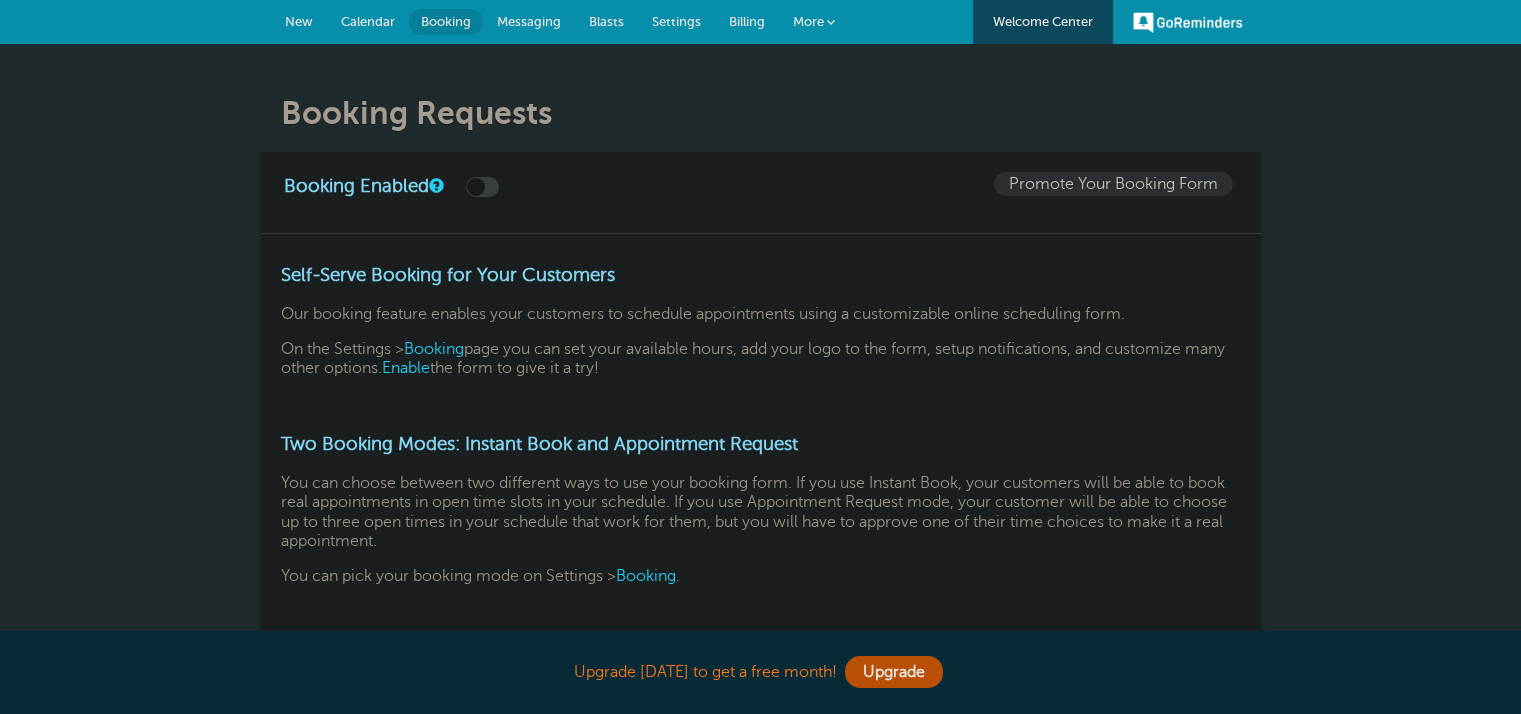 scroll, scrollTop: 0, scrollLeft: 0, axis: both 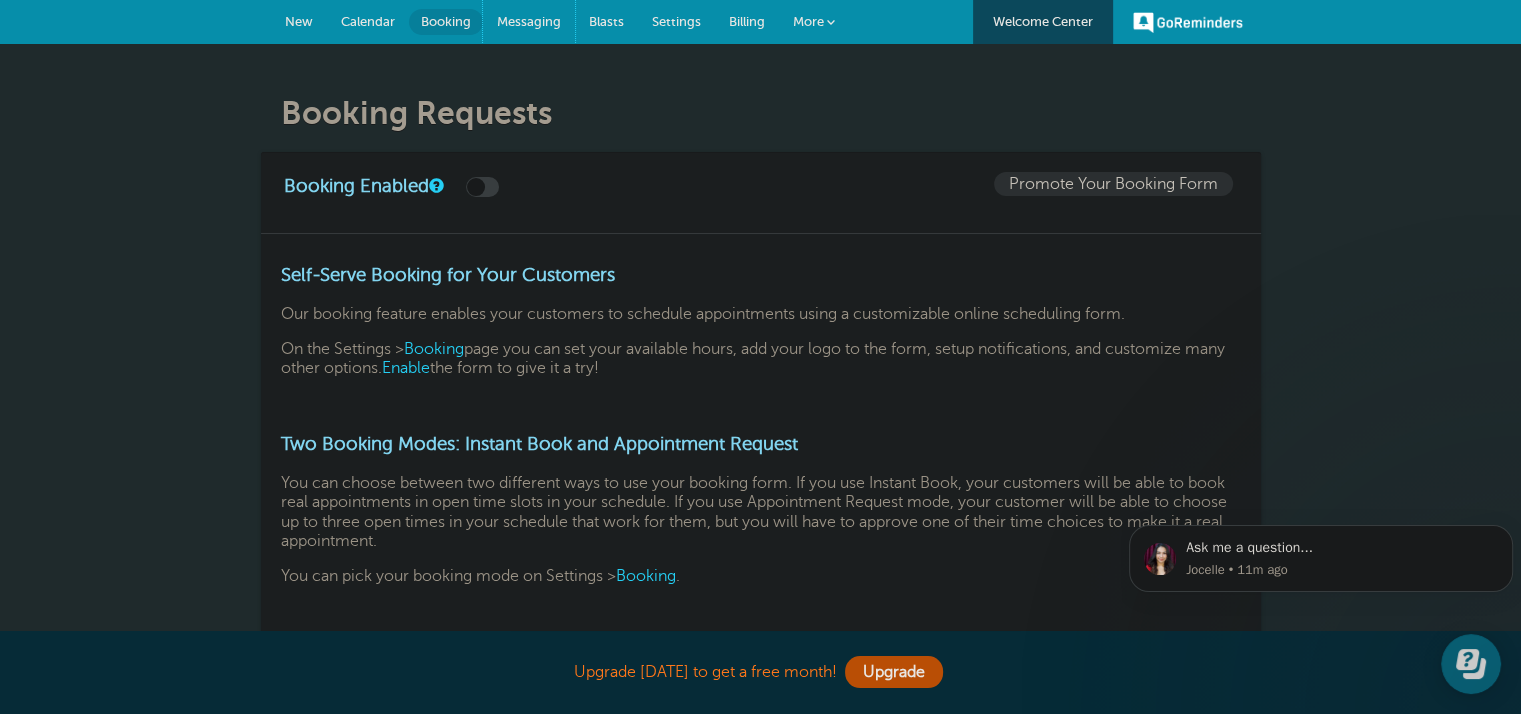 drag, startPoint x: 532, startPoint y: 20, endPoint x: 604, endPoint y: 134, distance: 134.83324 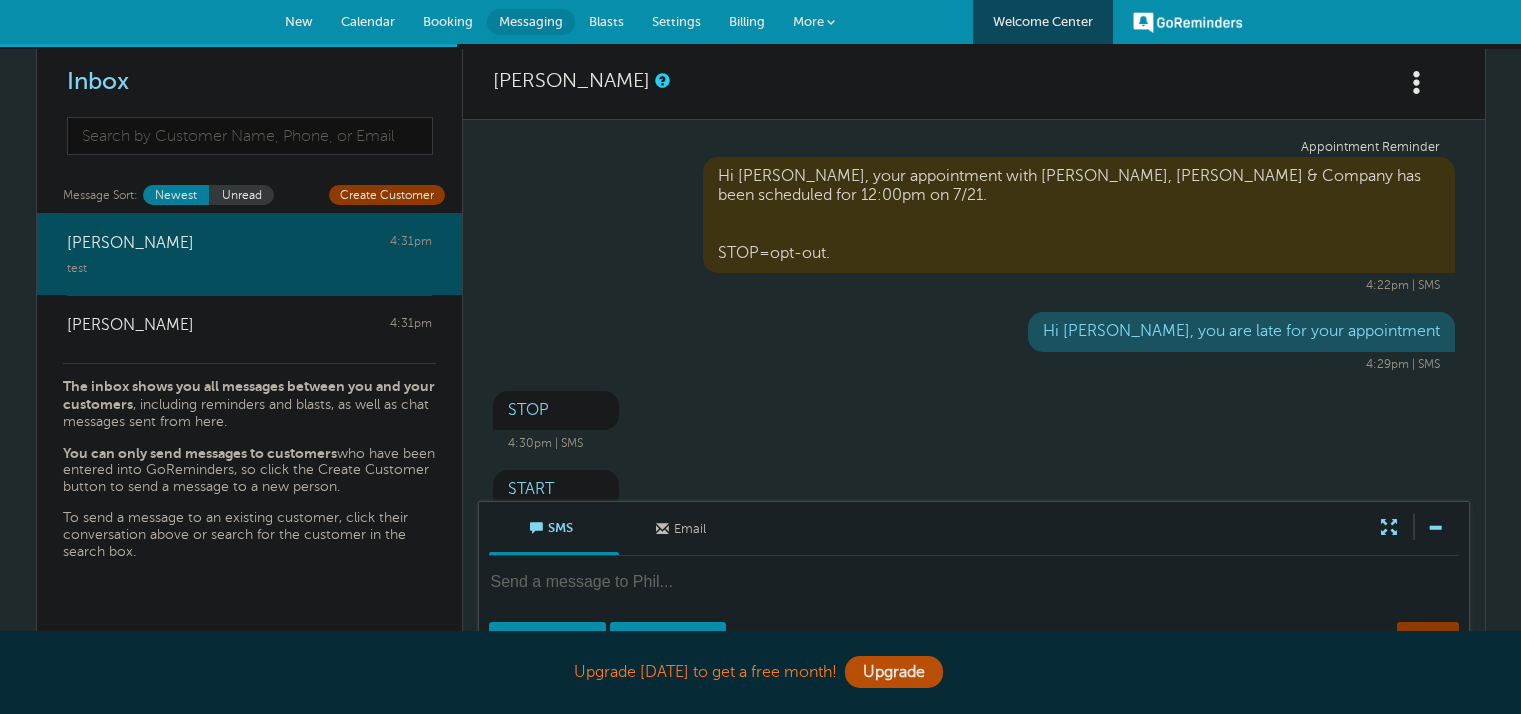 scroll, scrollTop: 0, scrollLeft: 0, axis: both 